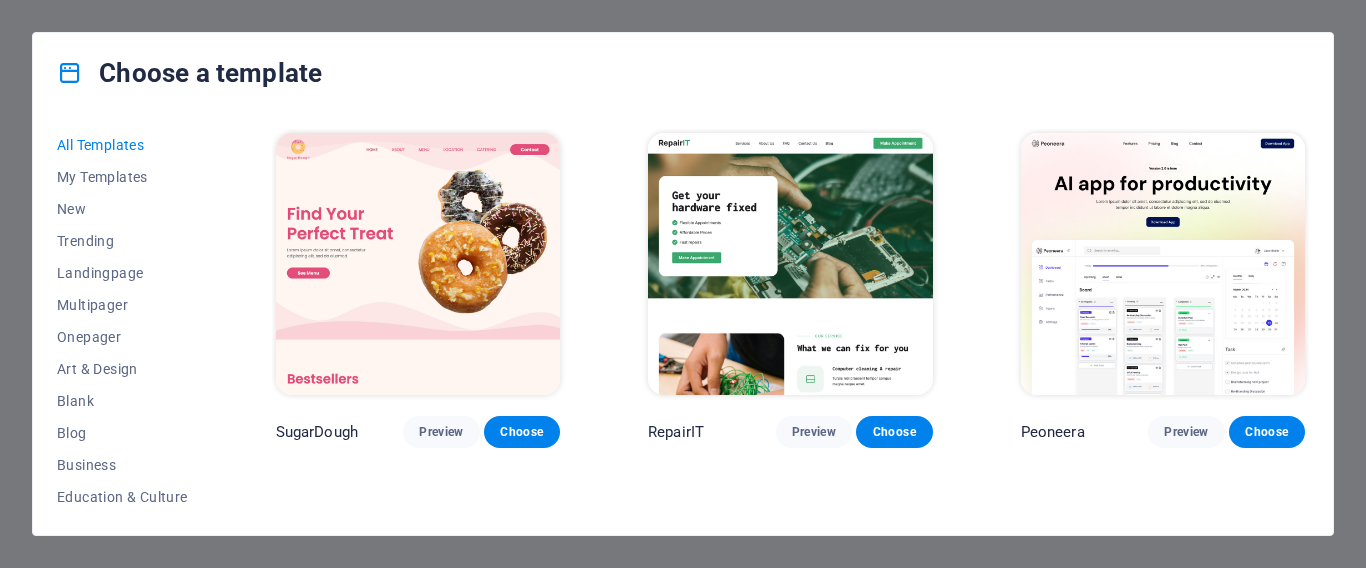 scroll, scrollTop: 0, scrollLeft: 0, axis: both 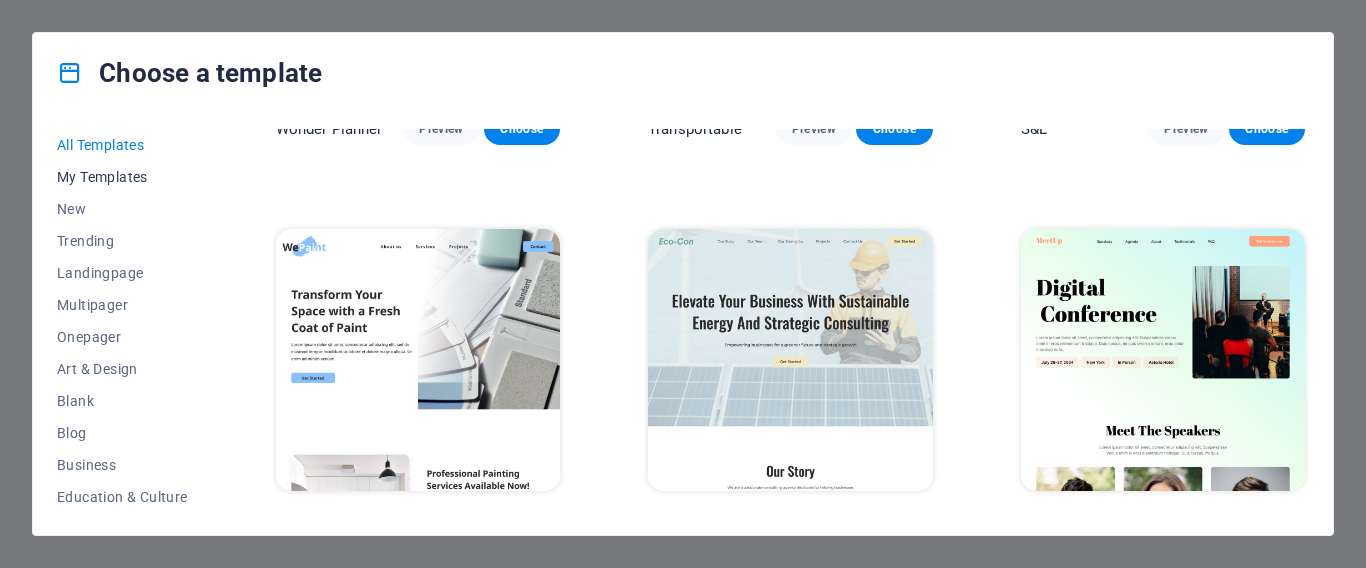 click on "My Templates" at bounding box center (122, 177) 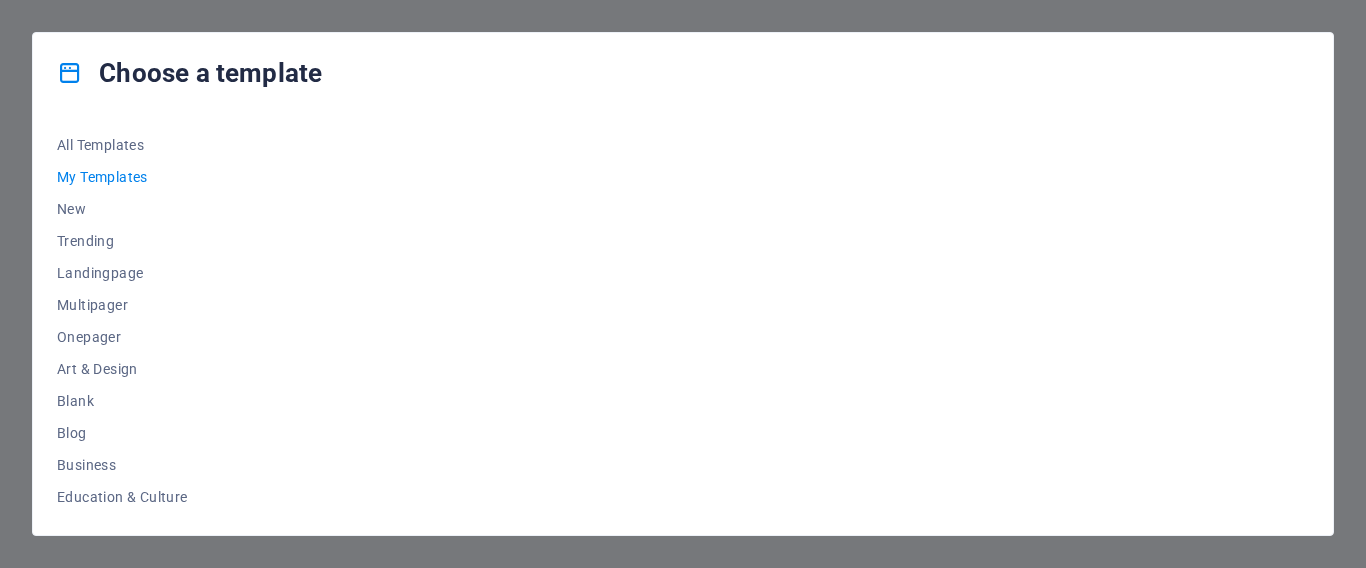 scroll, scrollTop: 0, scrollLeft: 0, axis: both 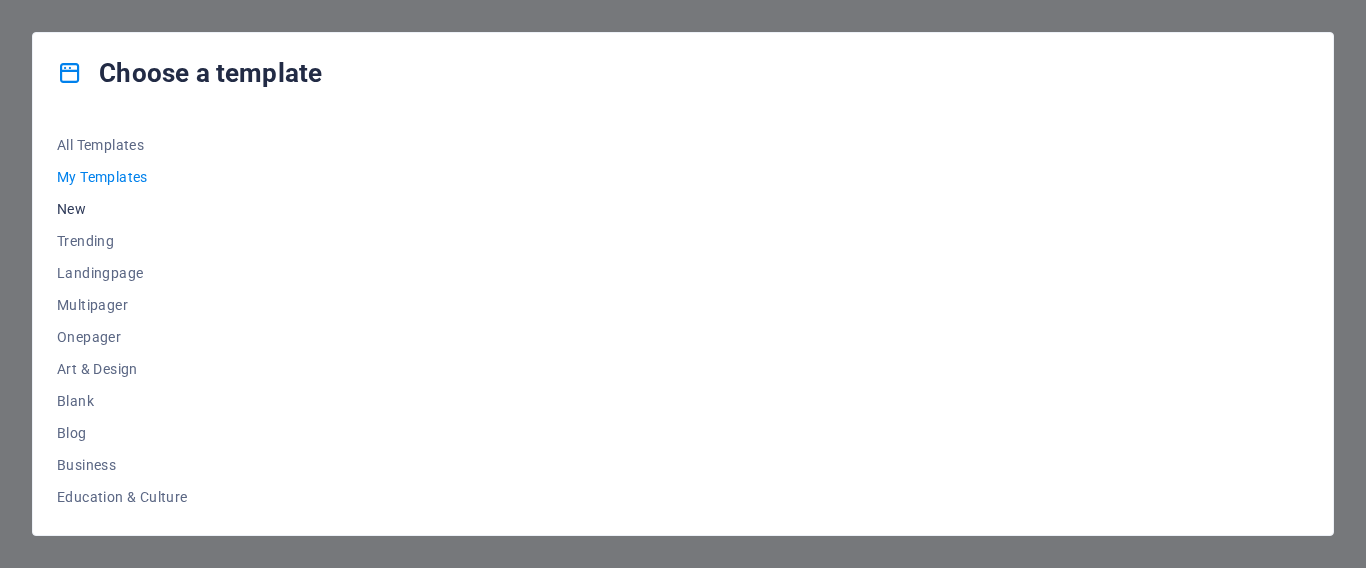 click on "New" at bounding box center [122, 209] 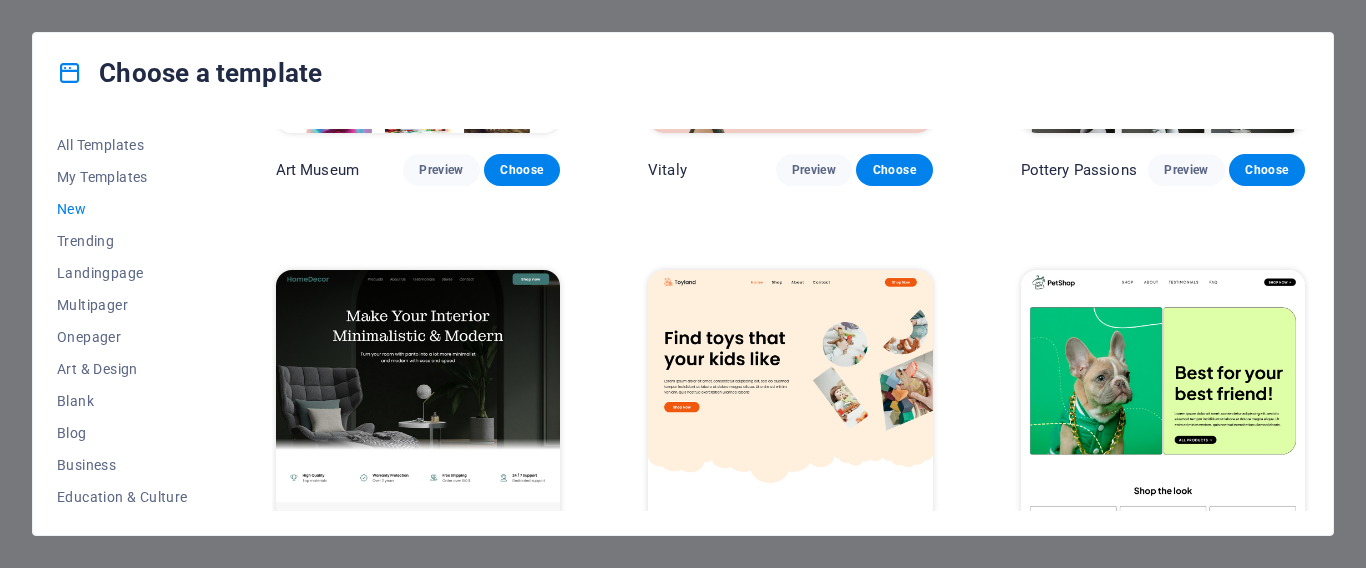 scroll, scrollTop: 800, scrollLeft: 0, axis: vertical 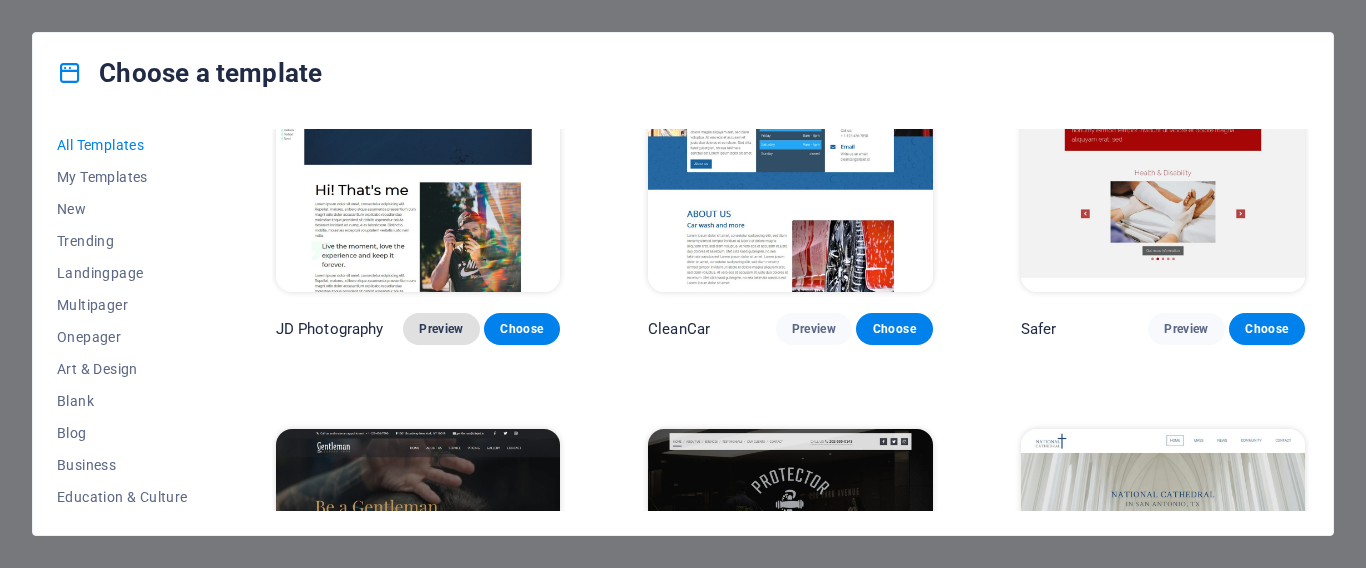 click on "Preview" at bounding box center (441, 329) 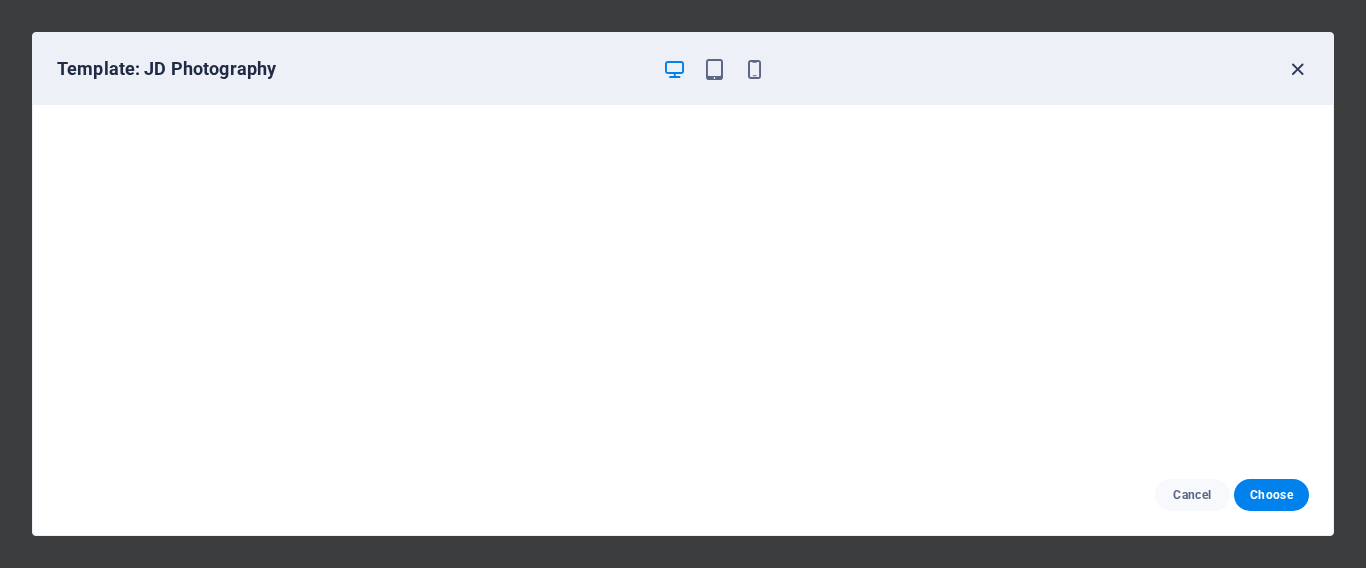 click at bounding box center (1297, 69) 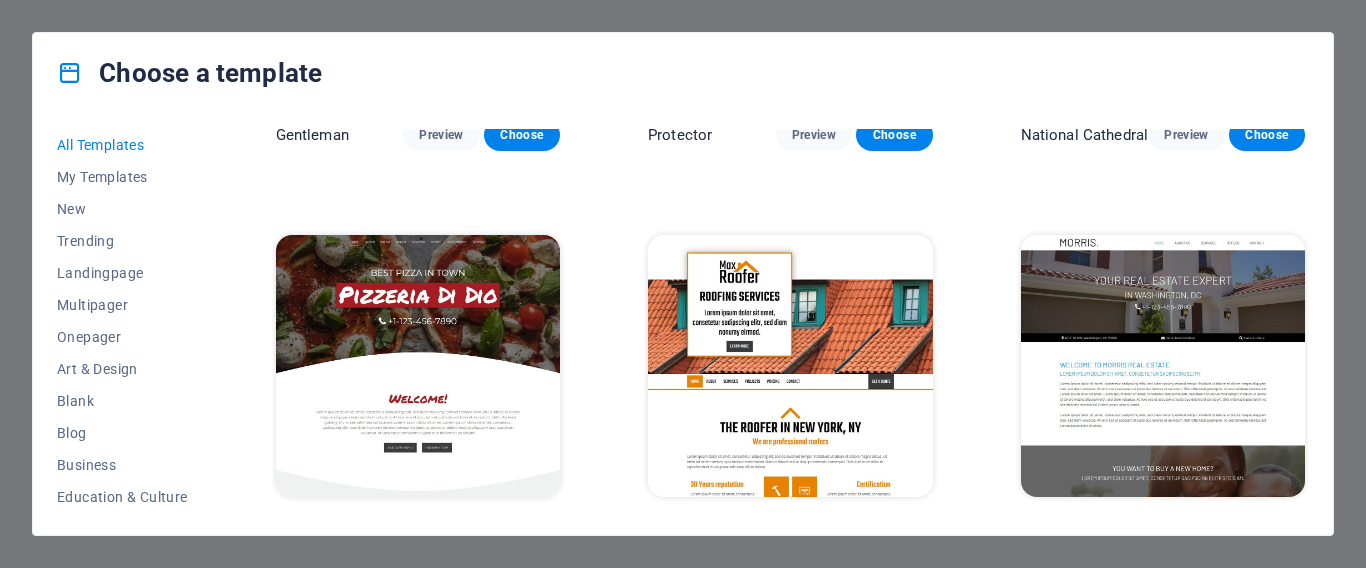 scroll, scrollTop: 9300, scrollLeft: 0, axis: vertical 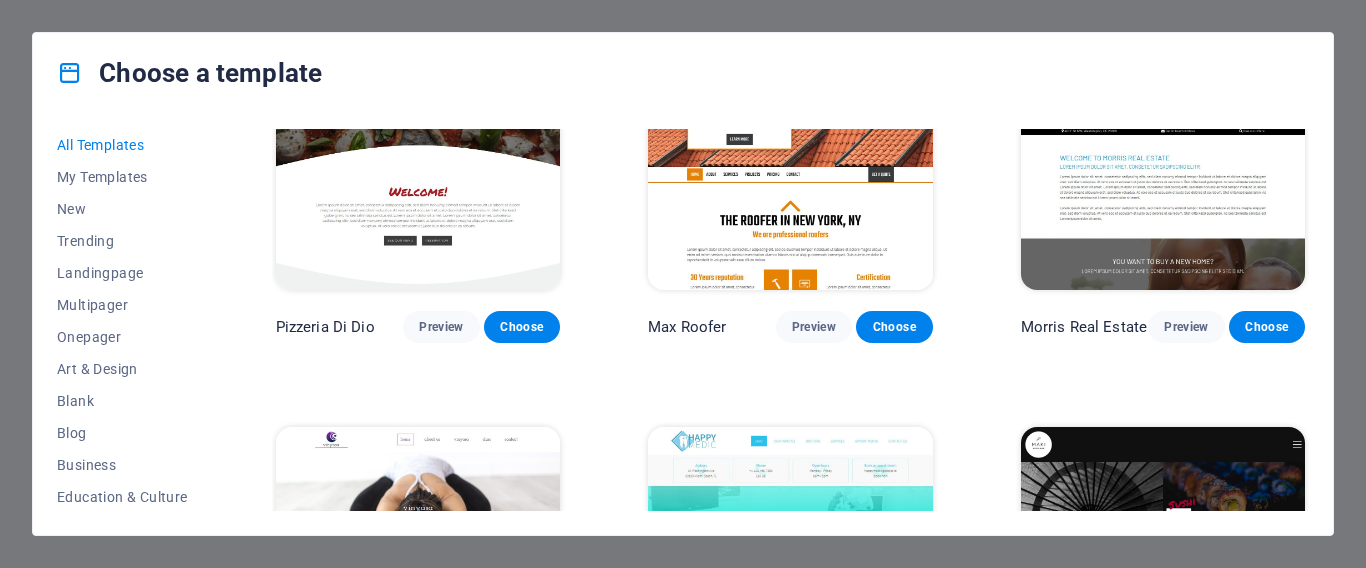 drag, startPoint x: 1309, startPoint y: 284, endPoint x: 1309, endPoint y: 301, distance: 17 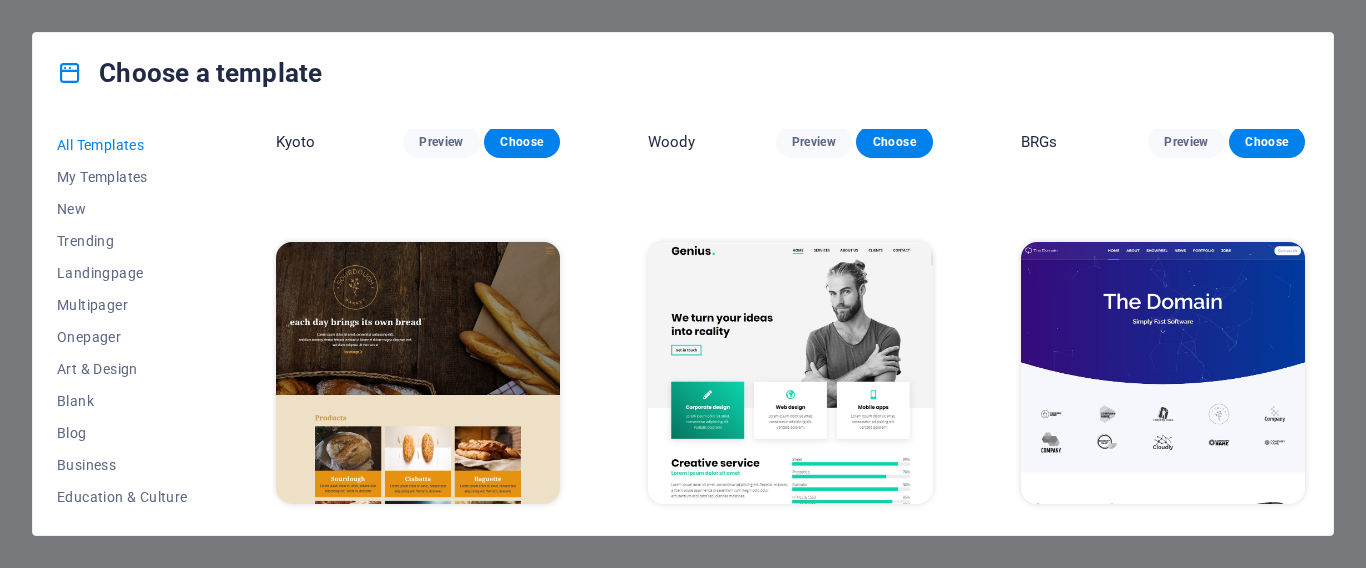 scroll, scrollTop: 9983, scrollLeft: 0, axis: vertical 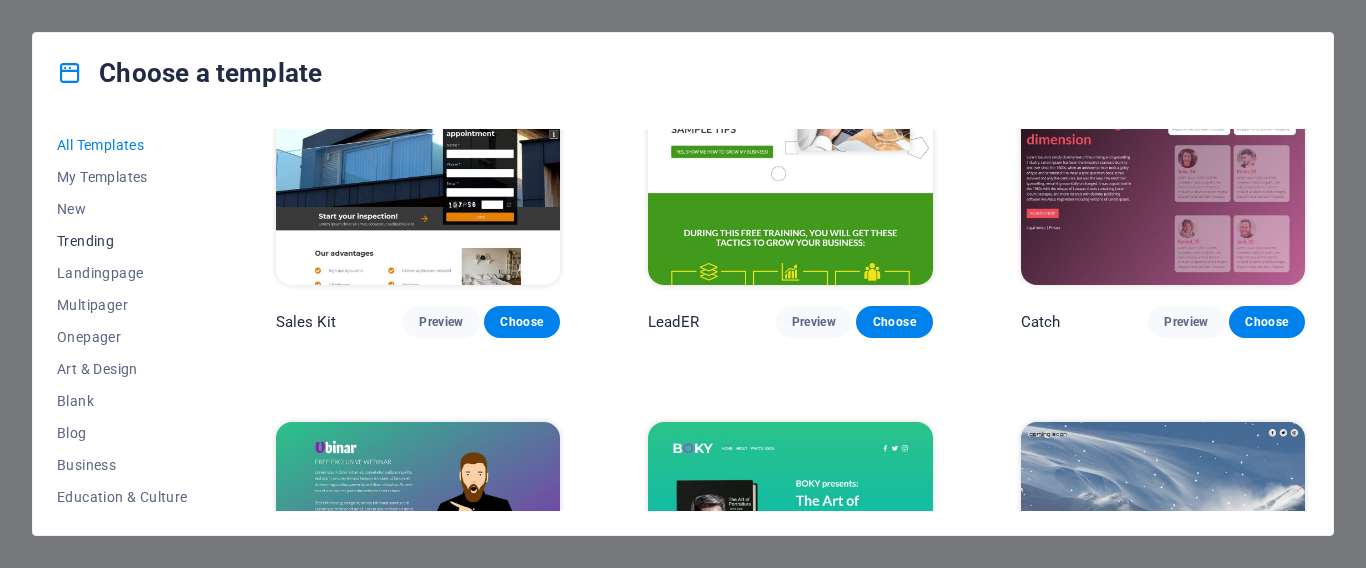 click on "Trending" at bounding box center [122, 241] 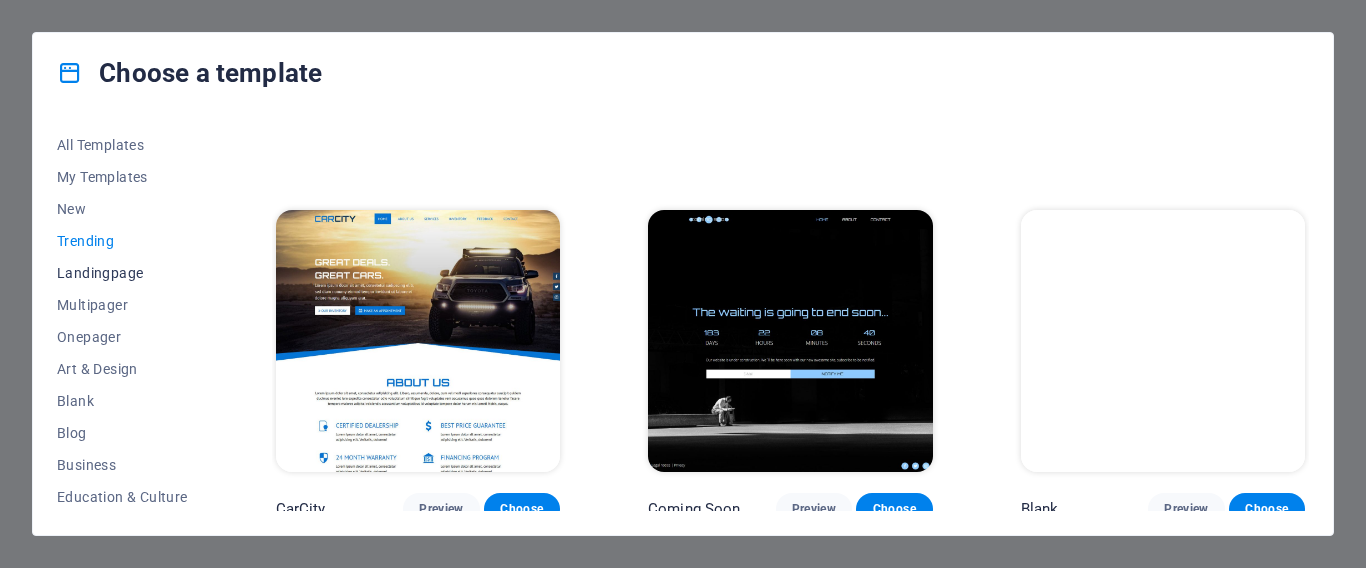click on "Landingpage" at bounding box center [122, 273] 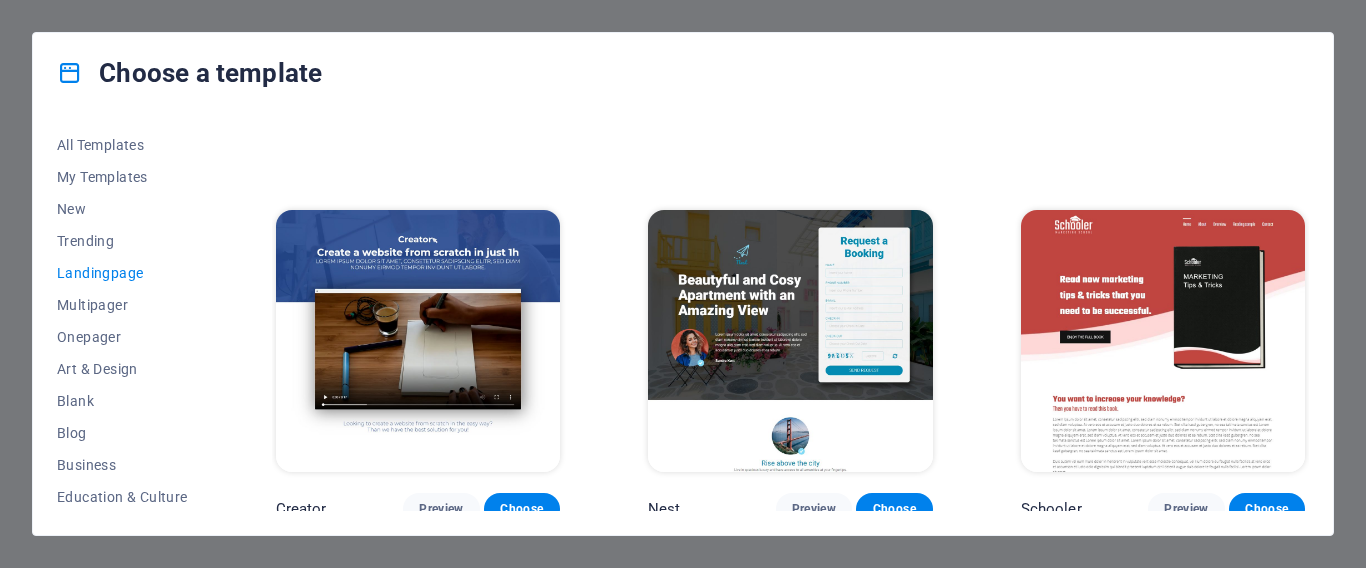 scroll, scrollTop: 3108, scrollLeft: 0, axis: vertical 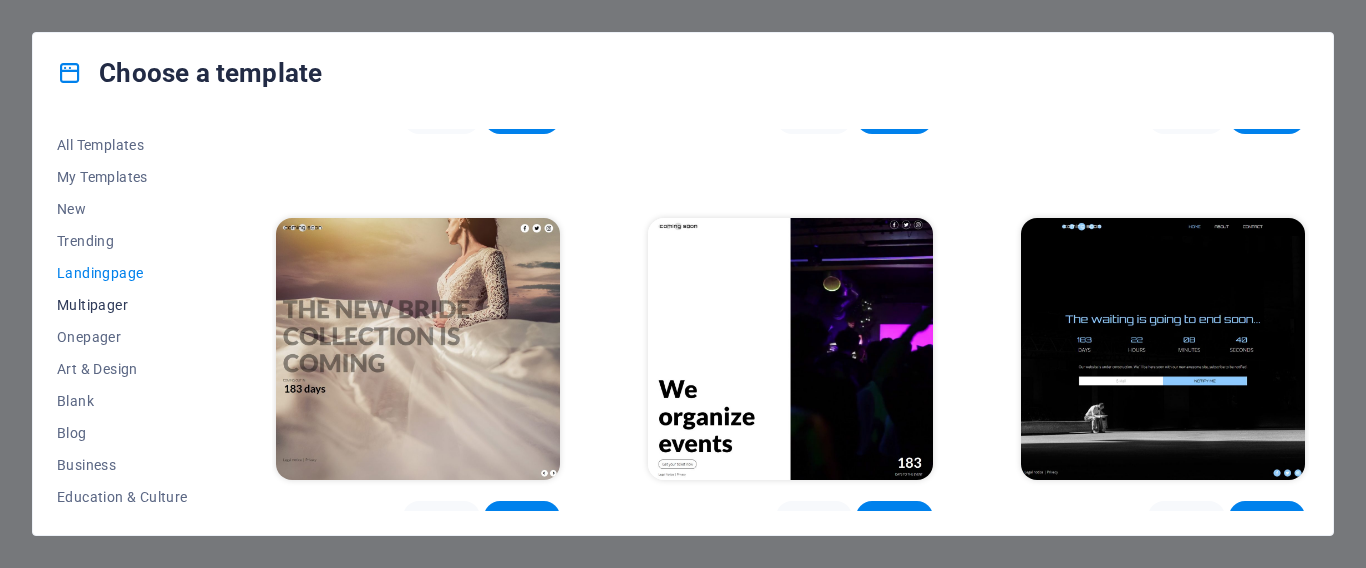 click on "Multipager" at bounding box center [122, 305] 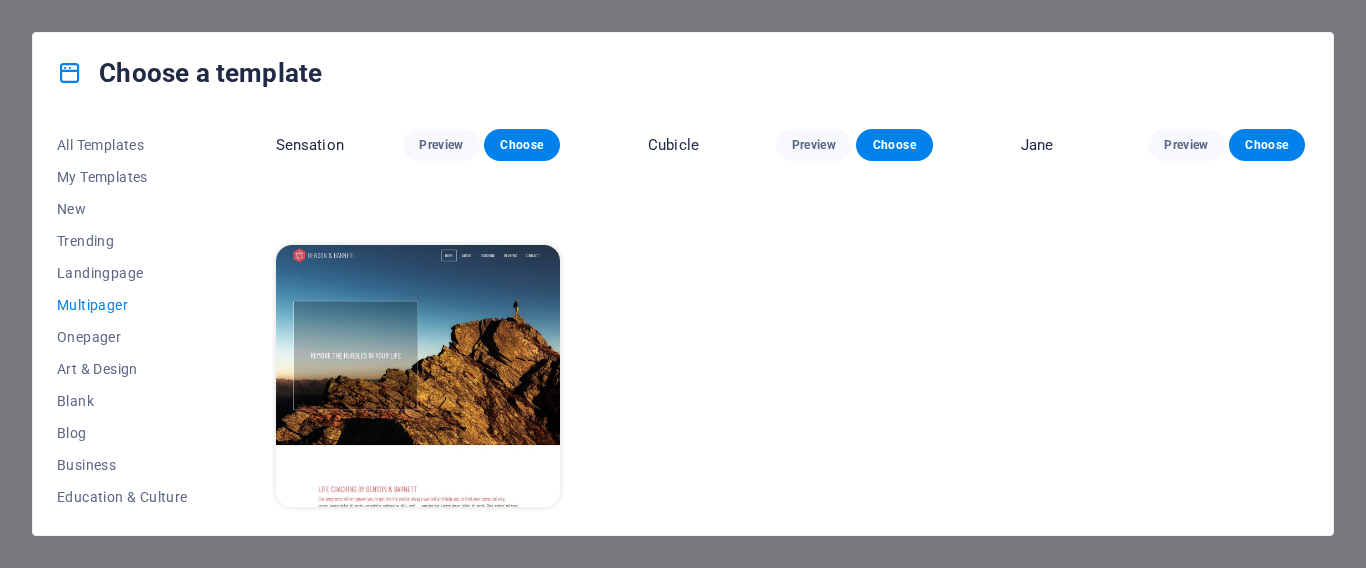 scroll, scrollTop: 8683, scrollLeft: 0, axis: vertical 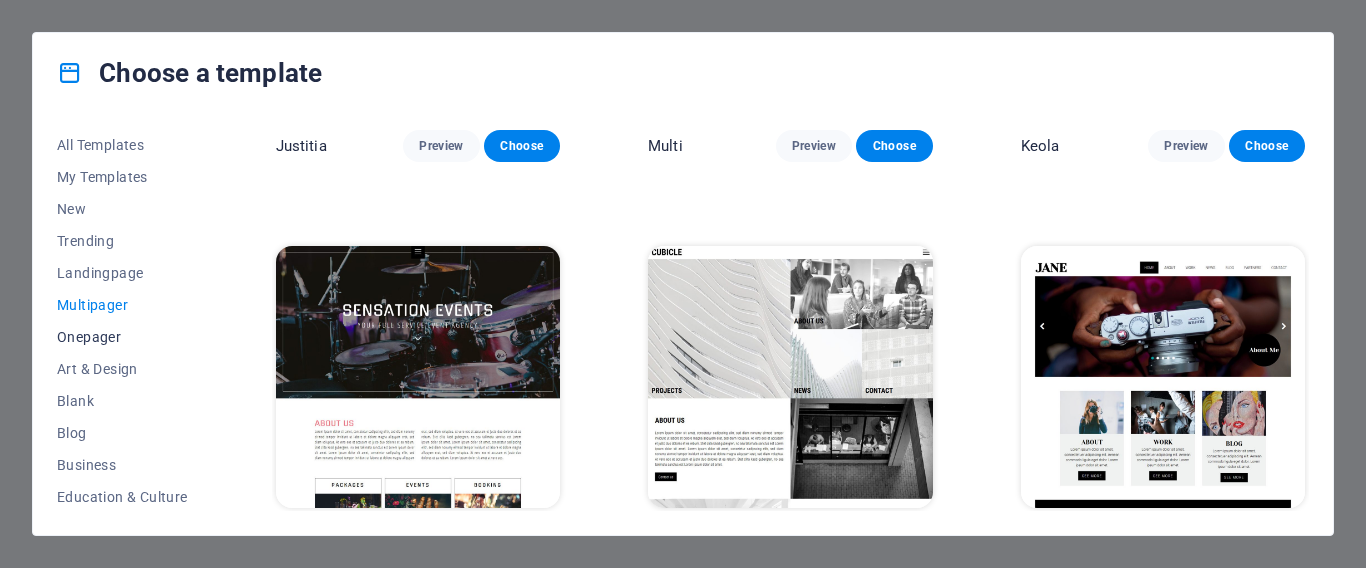 click on "Onepager" at bounding box center (122, 337) 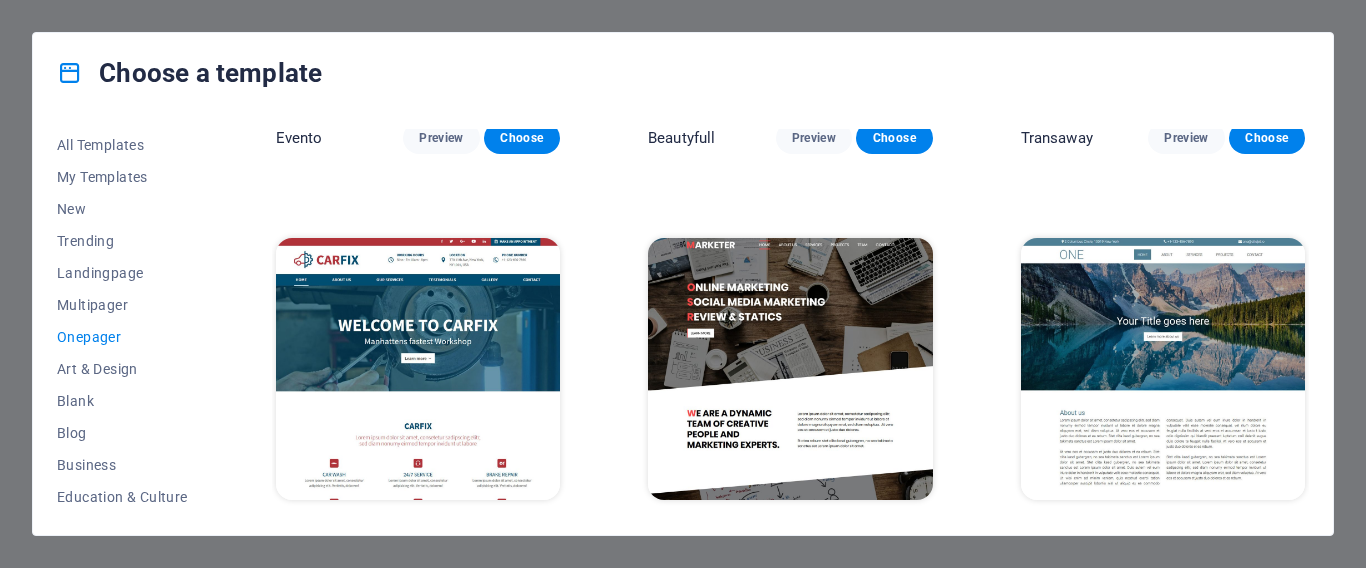 scroll, scrollTop: 8683, scrollLeft: 0, axis: vertical 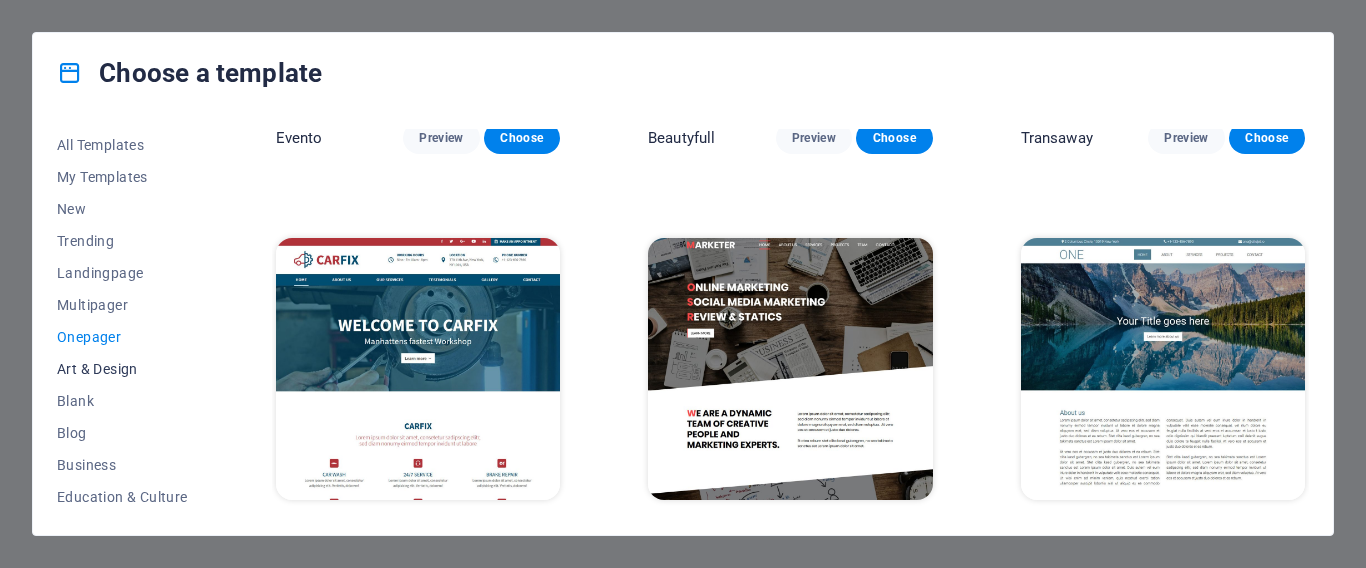 click on "Art & Design" at bounding box center [122, 369] 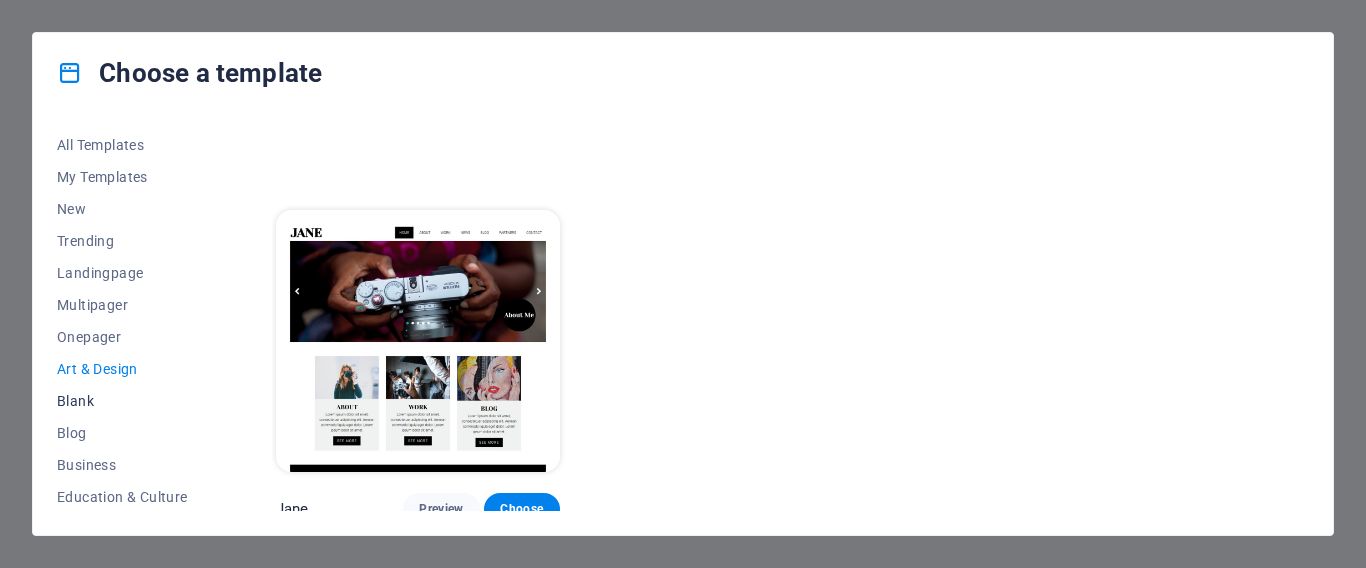 click on "Blank" at bounding box center [122, 401] 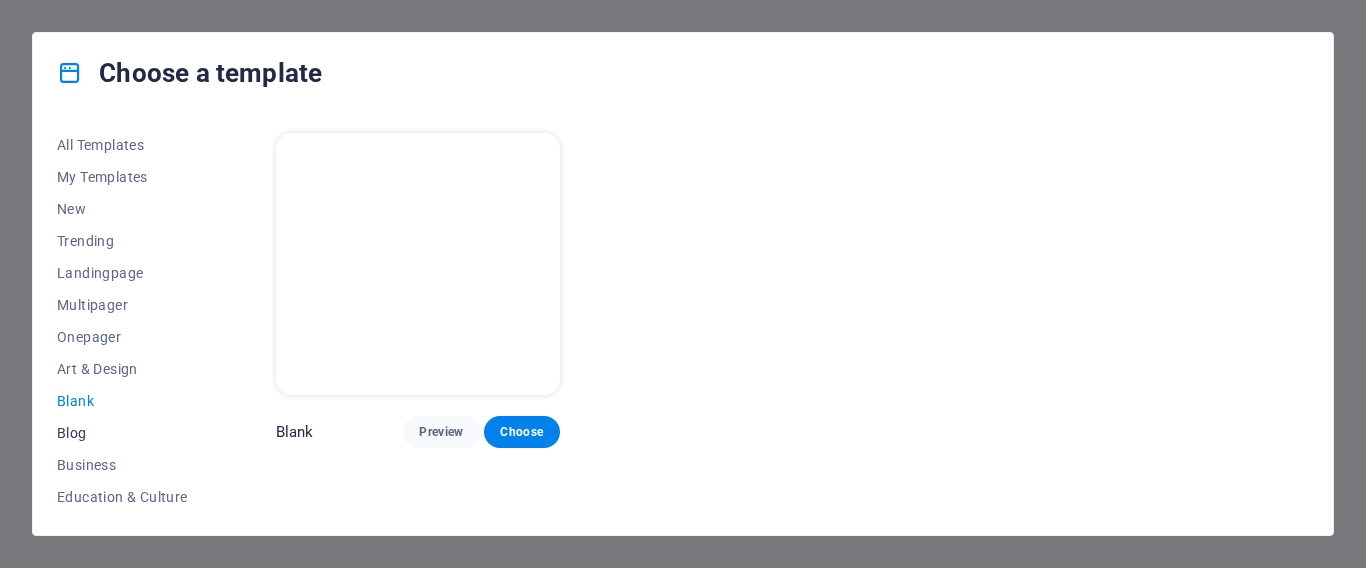 click on "Blog" at bounding box center [122, 433] 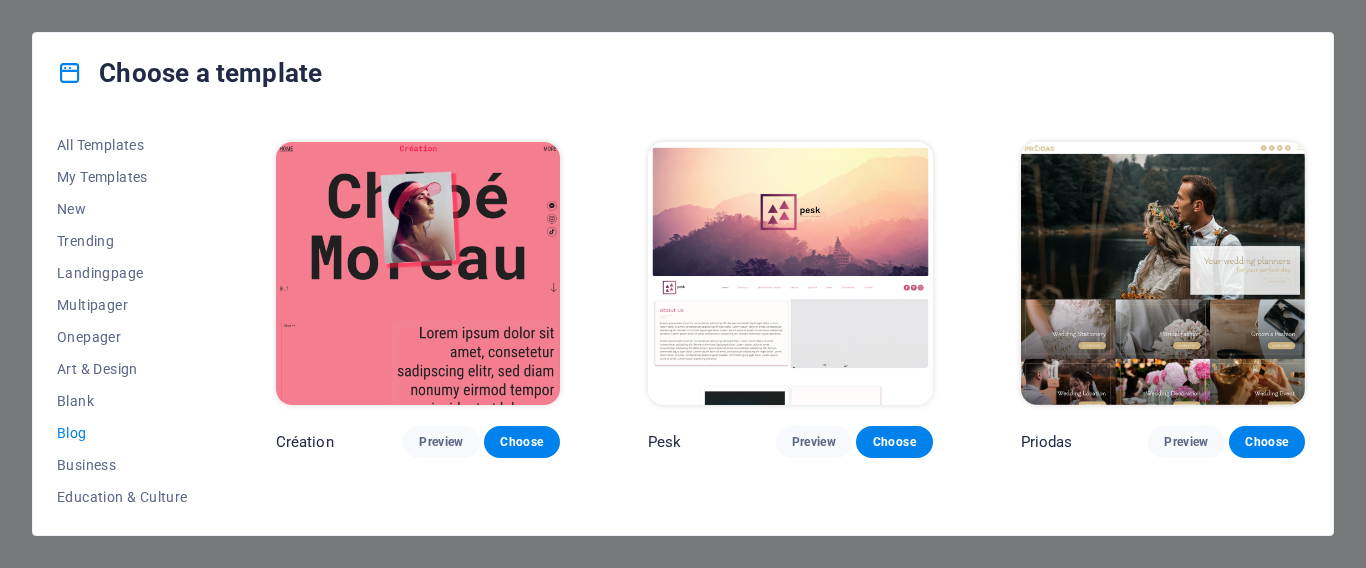 scroll, scrollTop: 2400, scrollLeft: 0, axis: vertical 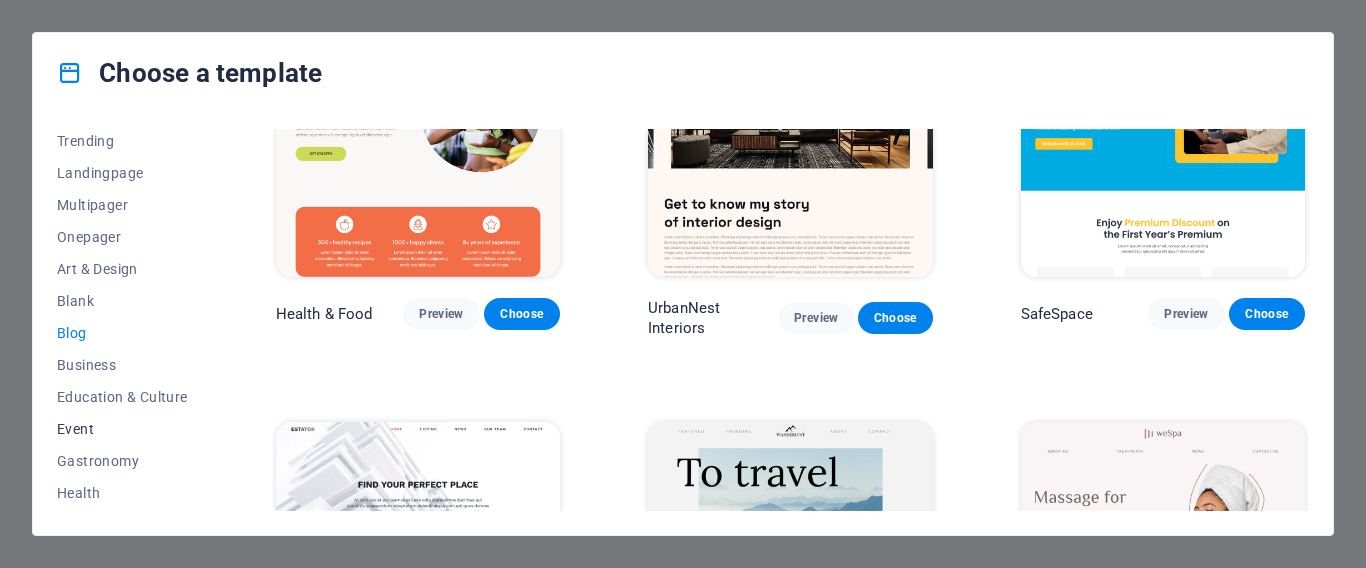 click on "Event" at bounding box center (122, 429) 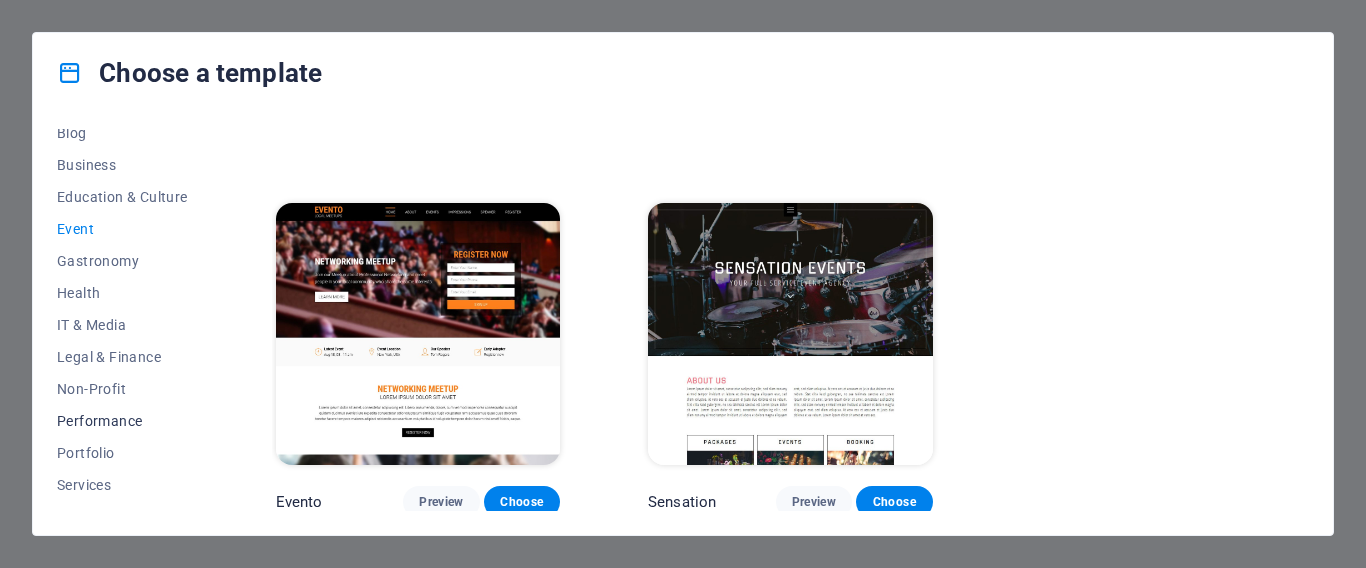 scroll, scrollTop: 450, scrollLeft: 0, axis: vertical 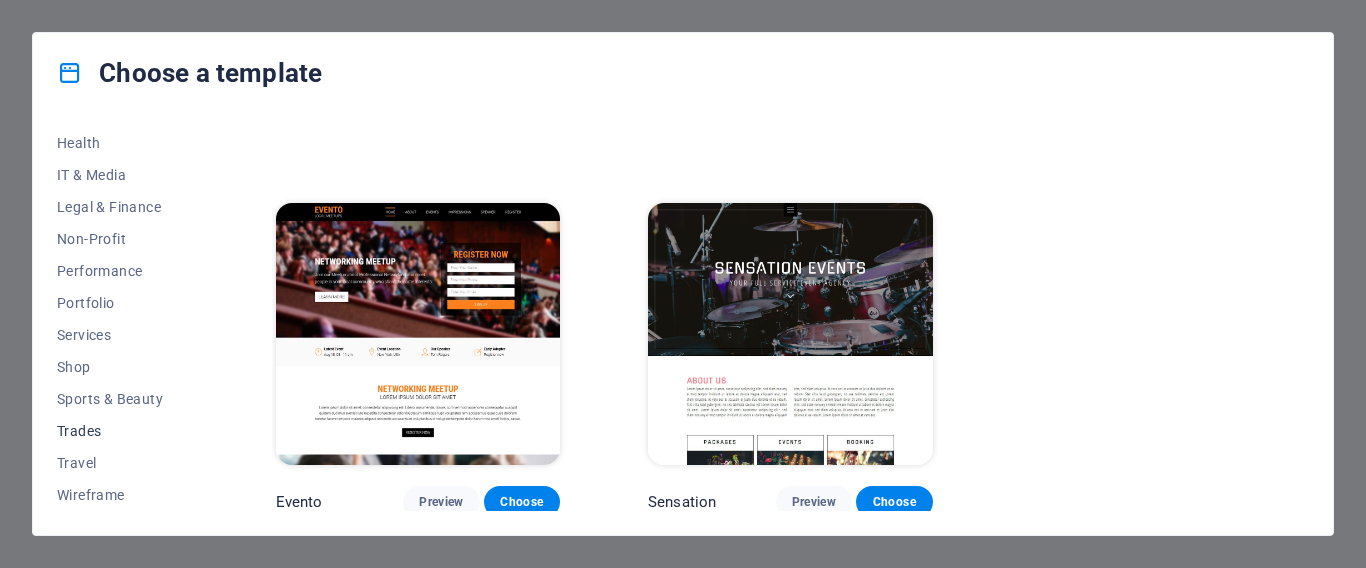 click on "Trades" at bounding box center (122, 431) 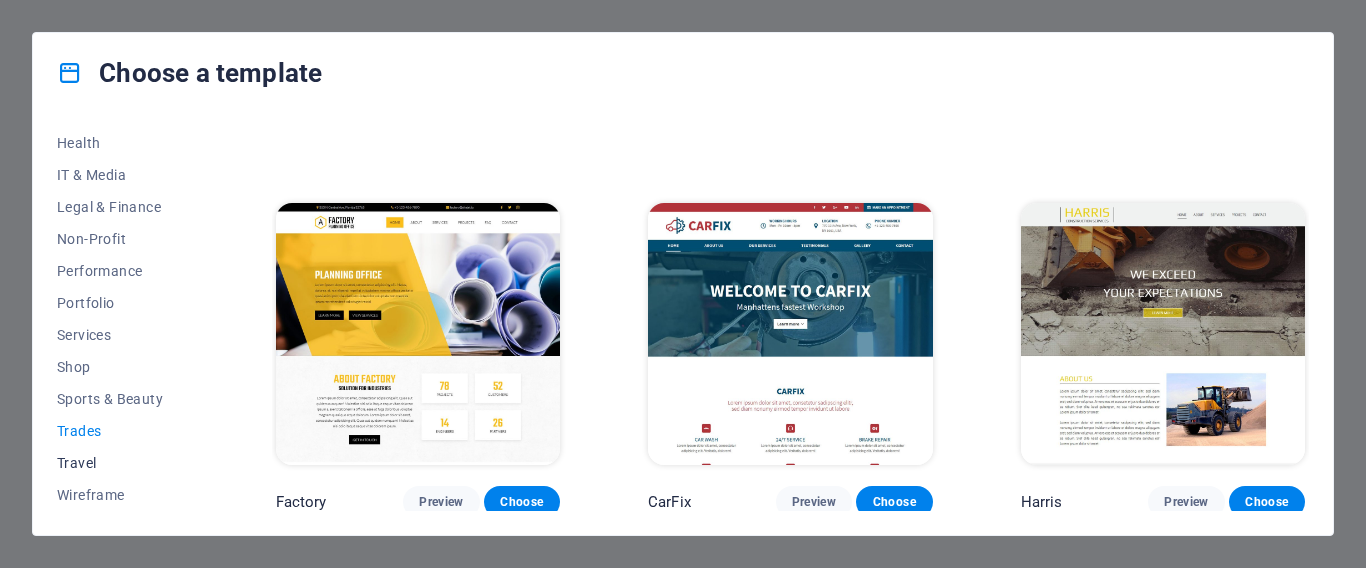 click on "Travel" at bounding box center (122, 463) 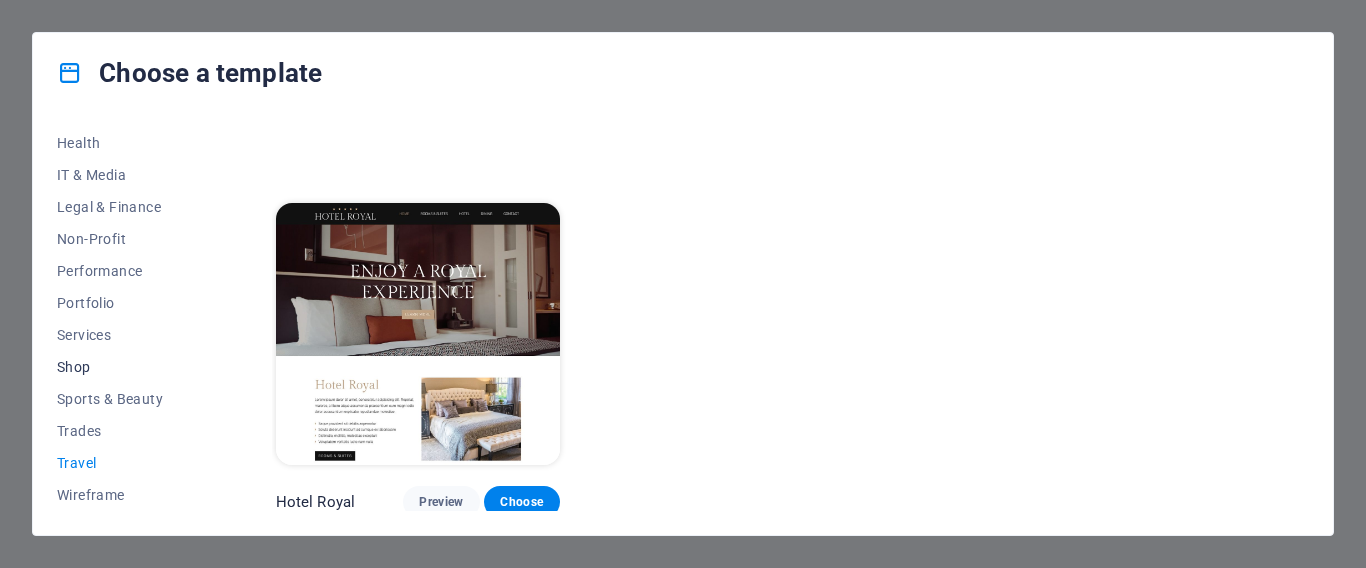 click on "Shop" at bounding box center (122, 367) 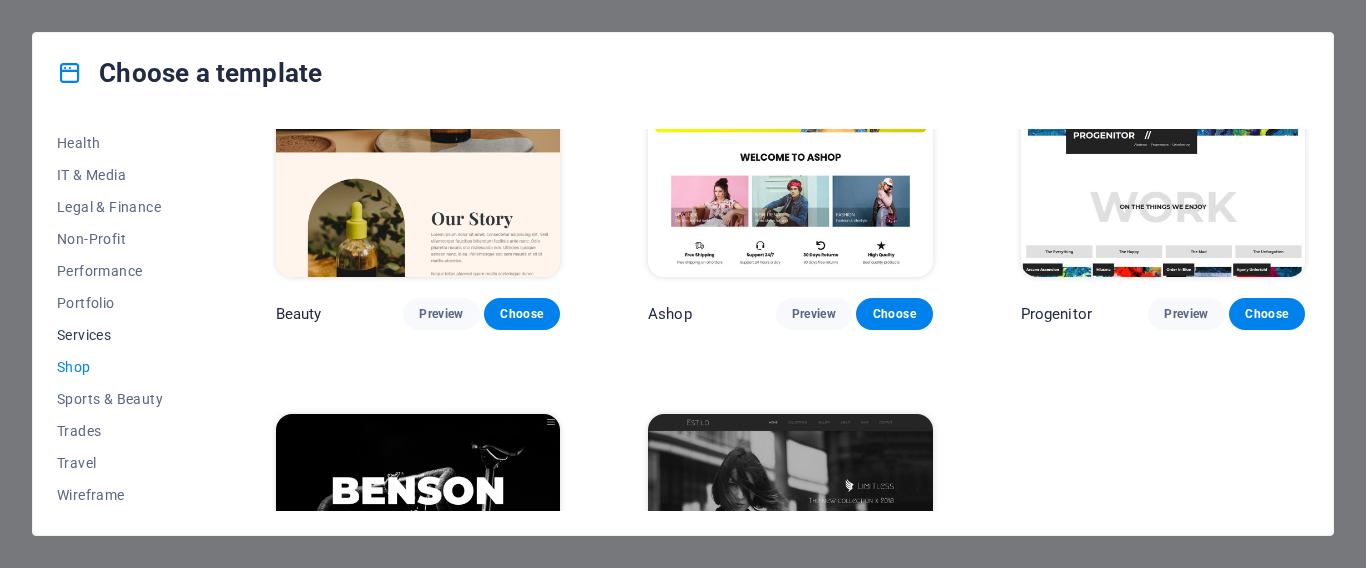 click on "Services" at bounding box center (122, 335) 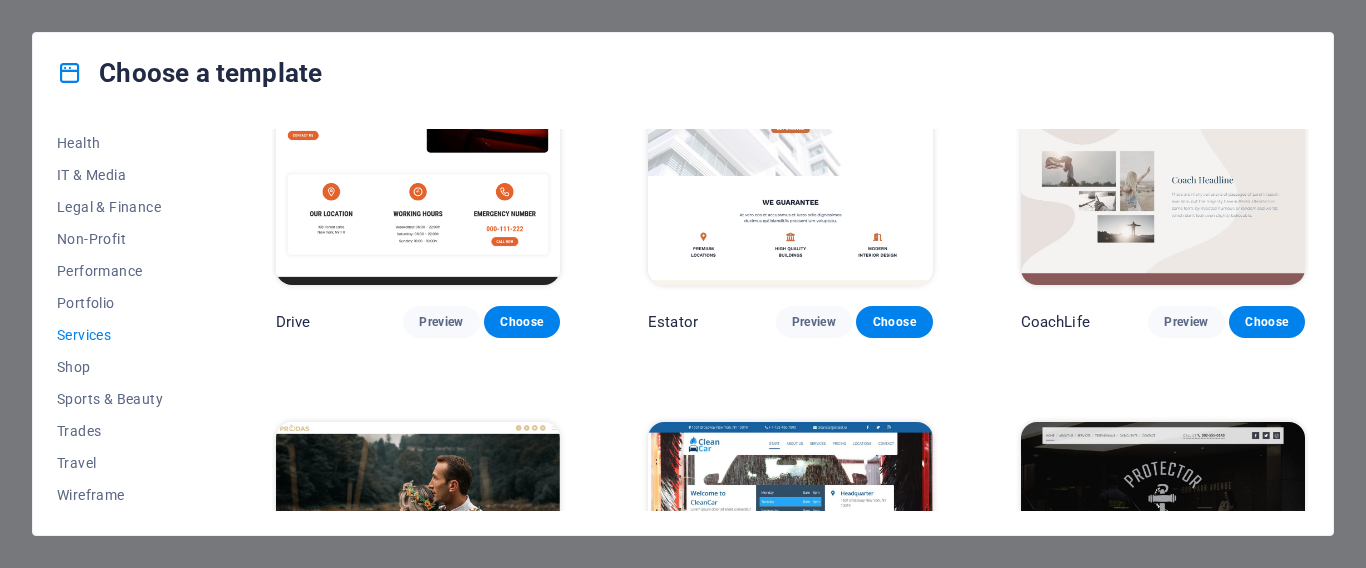 scroll, scrollTop: 916, scrollLeft: 0, axis: vertical 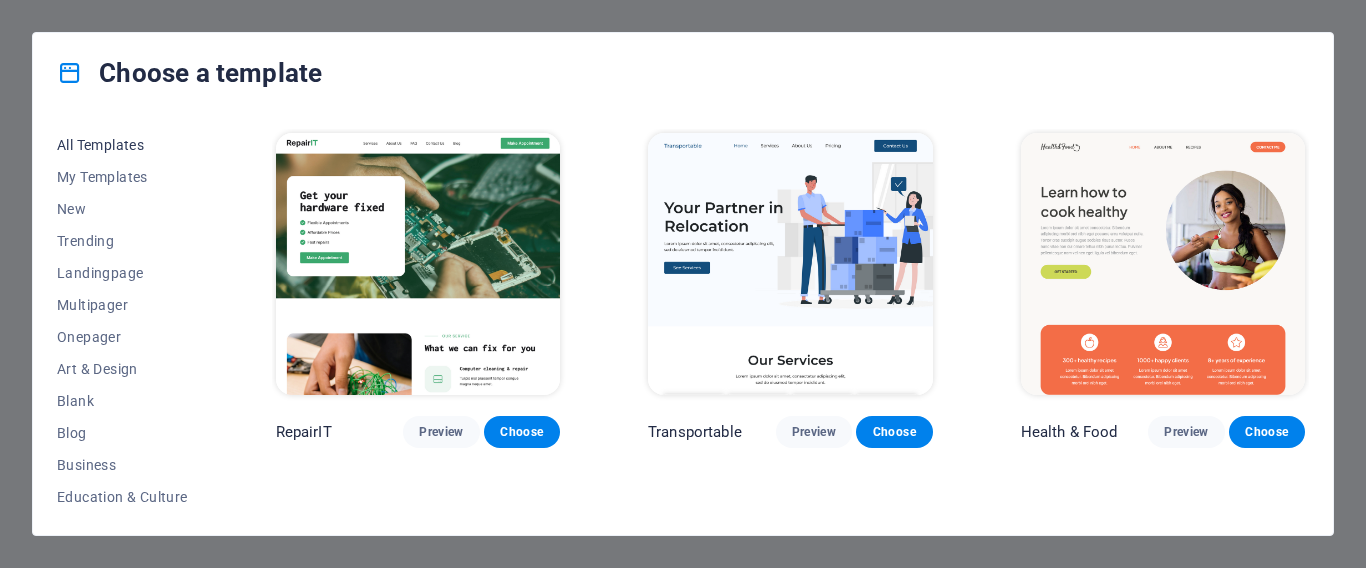 click on "All Templates" at bounding box center [122, 145] 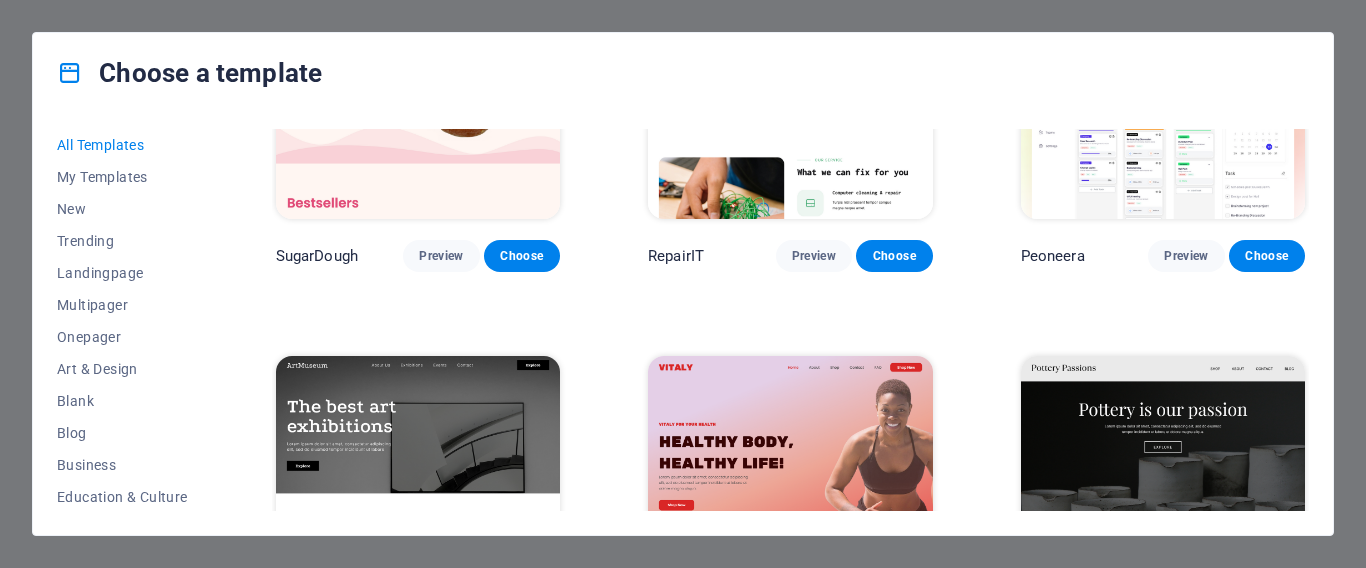 scroll, scrollTop: 500, scrollLeft: 0, axis: vertical 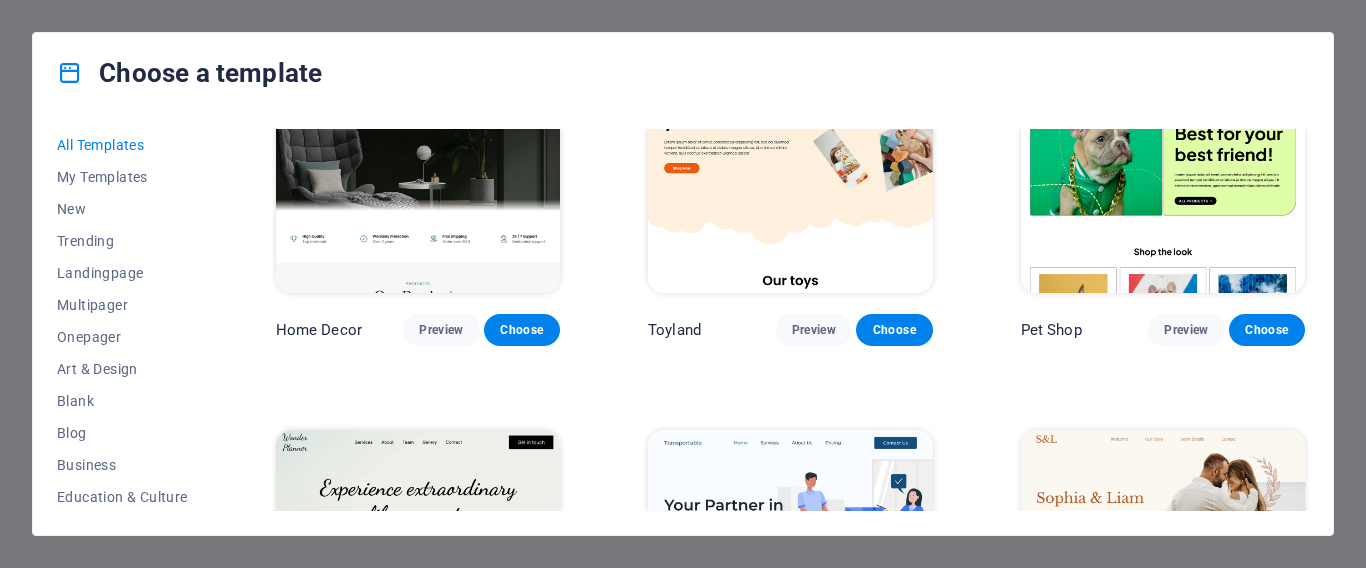drag, startPoint x: 1310, startPoint y: 153, endPoint x: 1310, endPoint y: 198, distance: 45 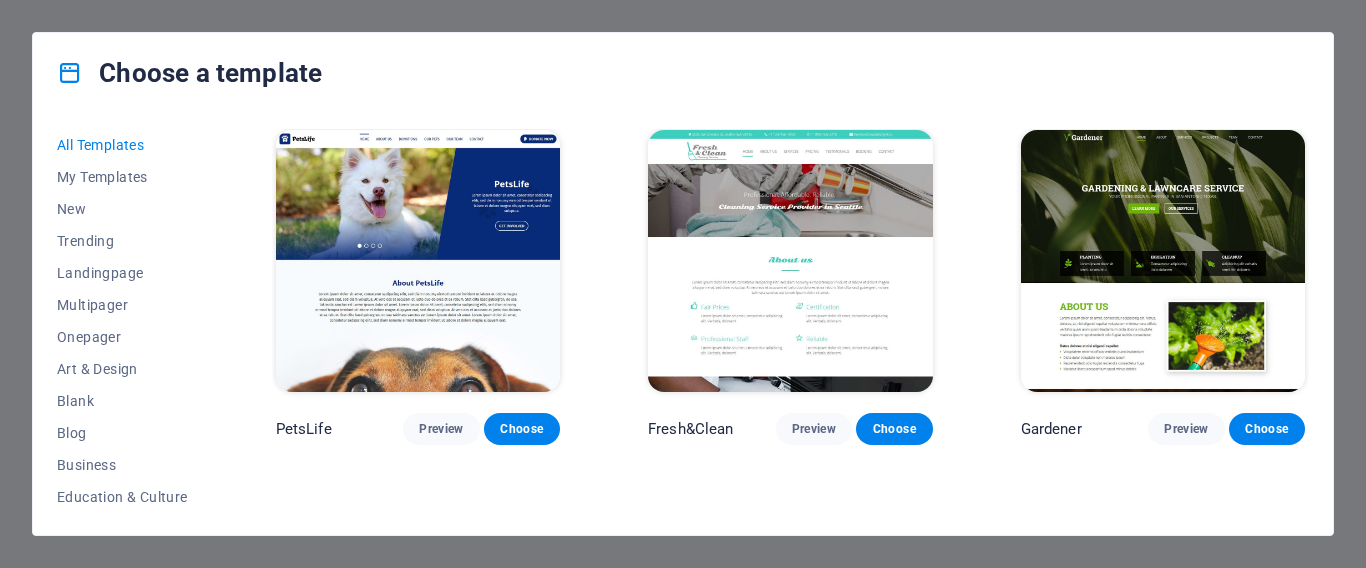 scroll, scrollTop: 14835, scrollLeft: 0, axis: vertical 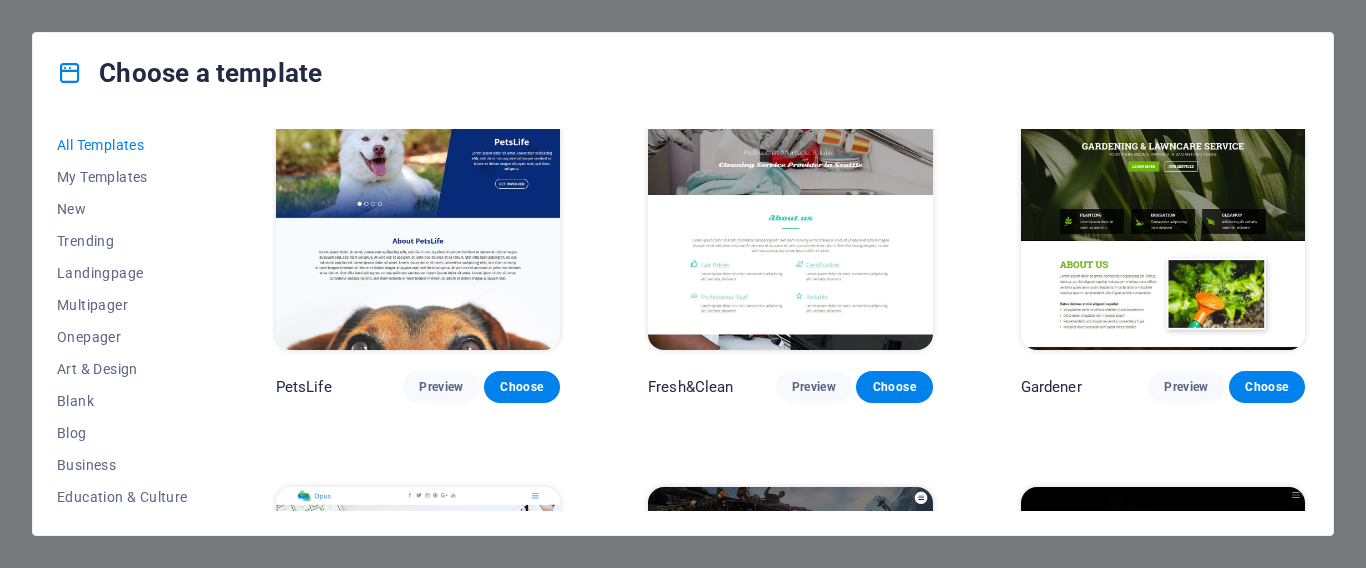 drag, startPoint x: 1309, startPoint y: 375, endPoint x: 1313, endPoint y: 395, distance: 20.396078 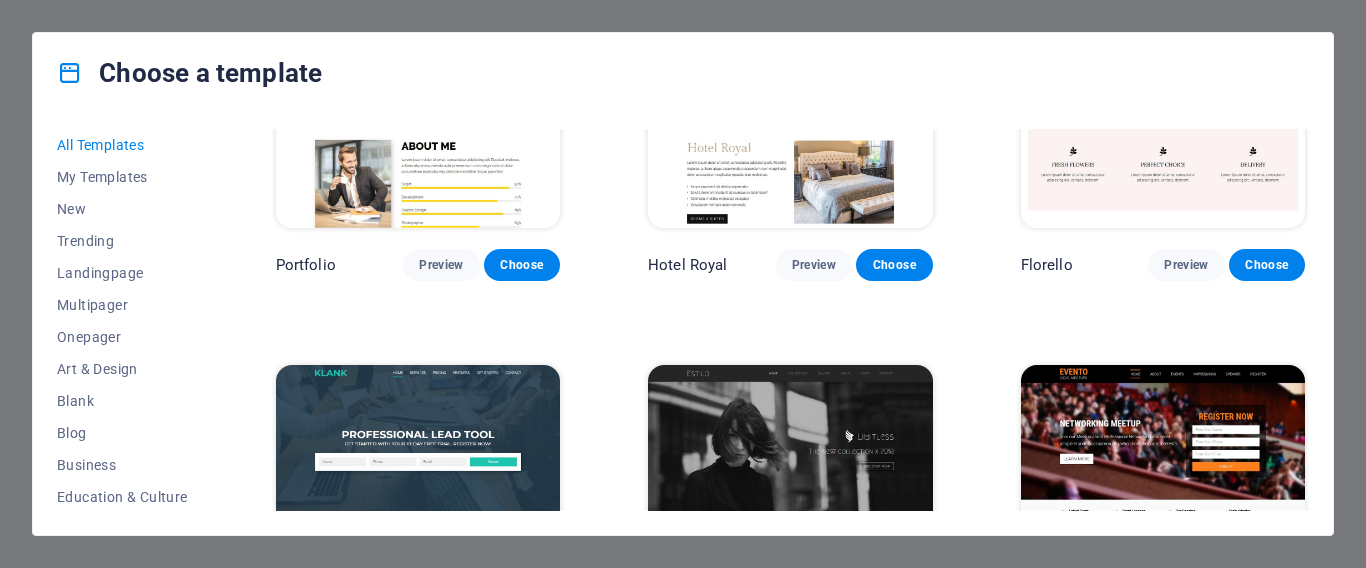 scroll, scrollTop: 16235, scrollLeft: 0, axis: vertical 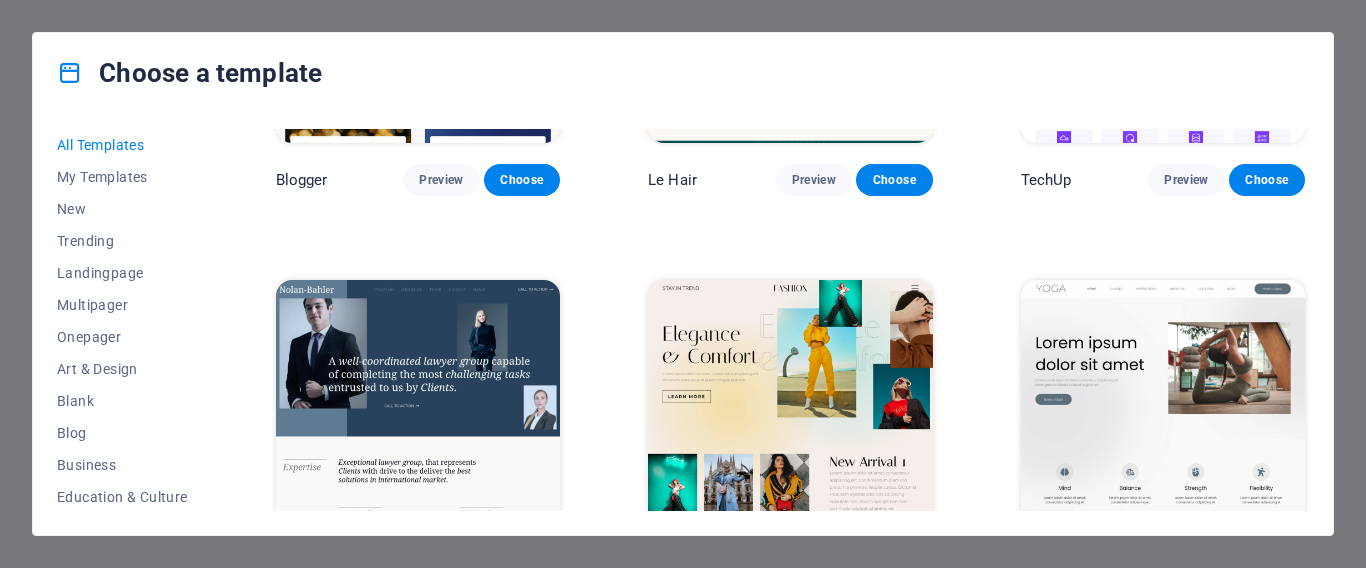 click at bounding box center (418, 411) 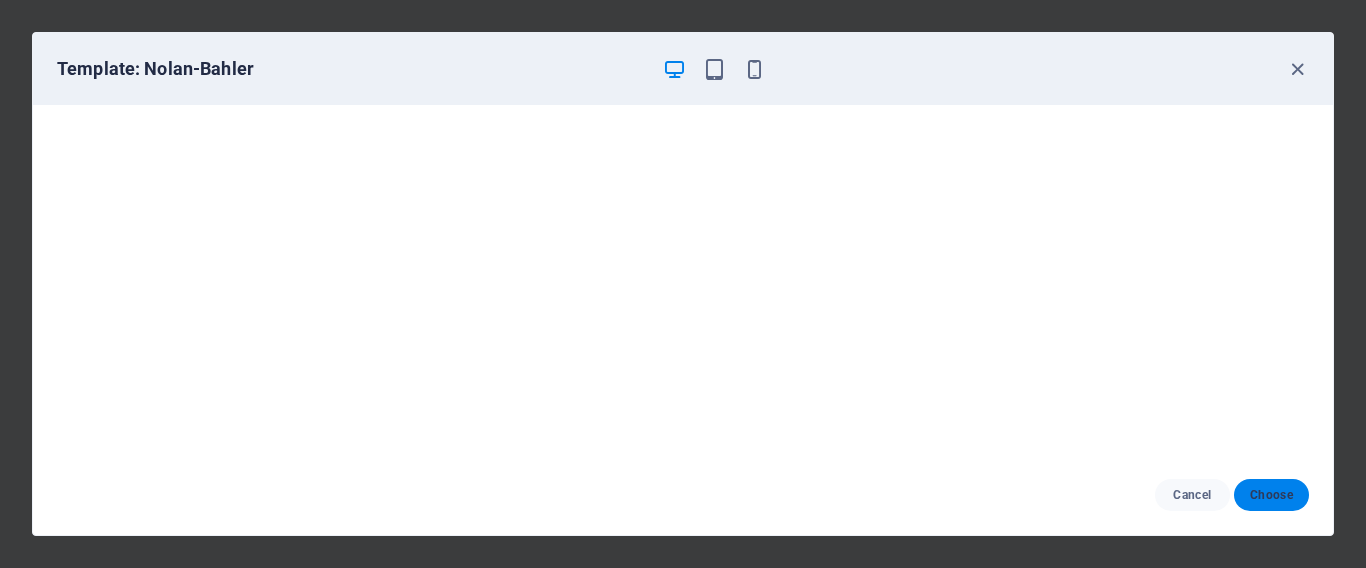 click on "Cancel Choose" at bounding box center [683, 495] 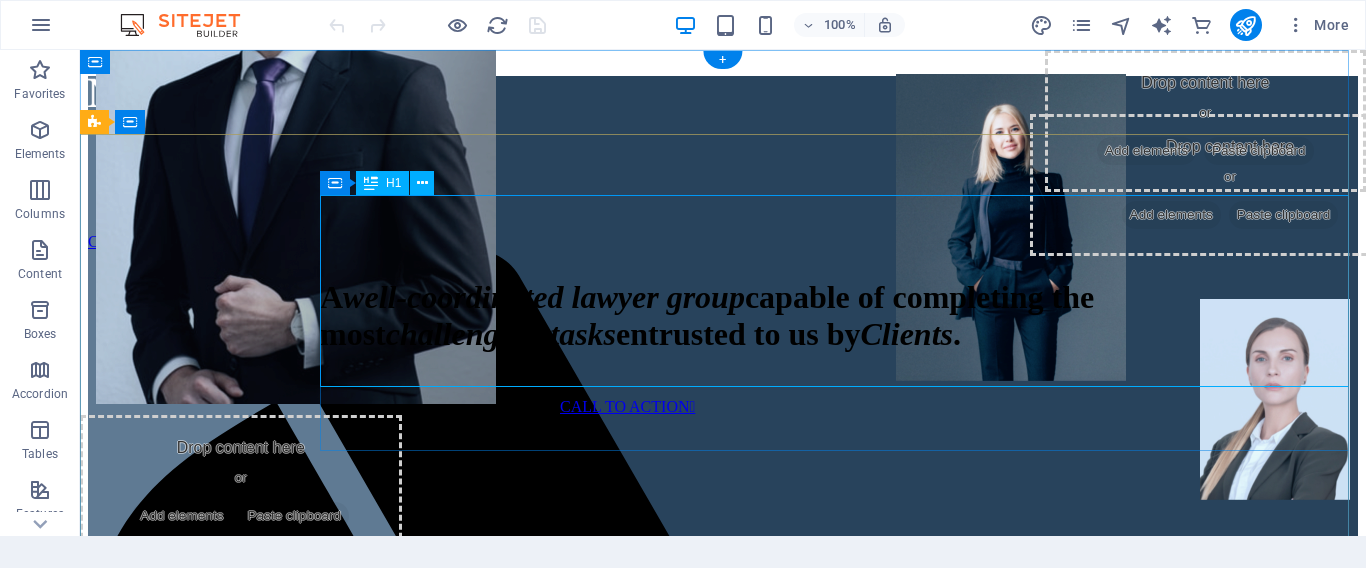 scroll, scrollTop: 0, scrollLeft: 0, axis: both 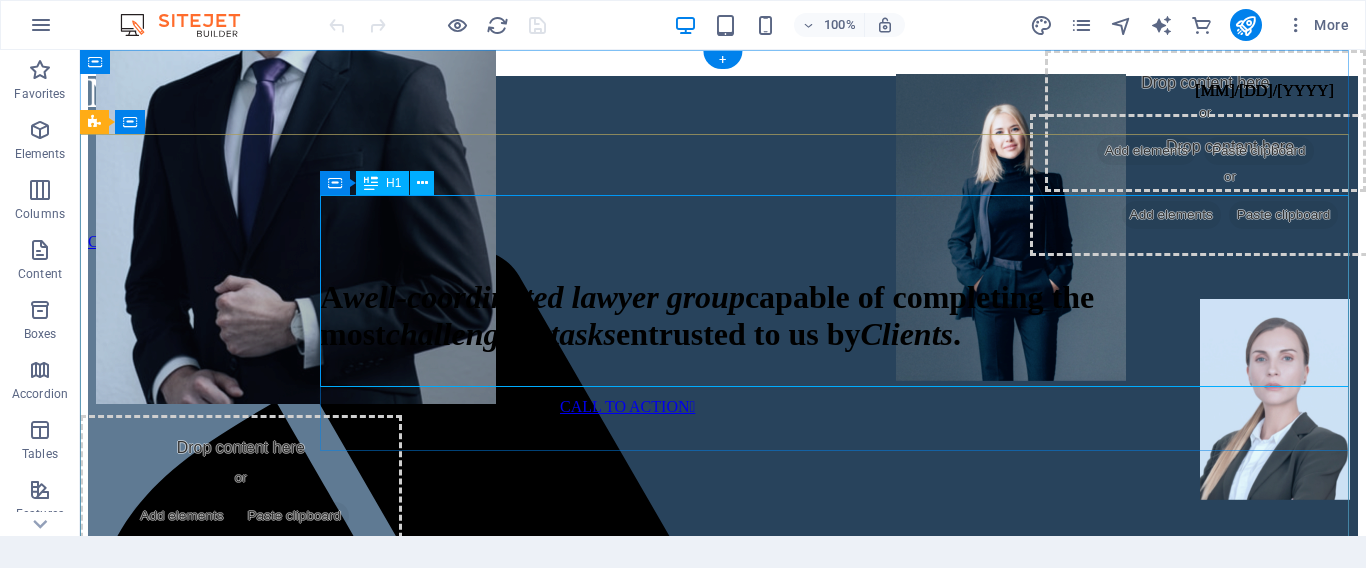click on "A  well-coordinated lawyer group  capable of completing the most  challenging tasks  entrusted to us by  Clients ." at bounding box center [843, 316] 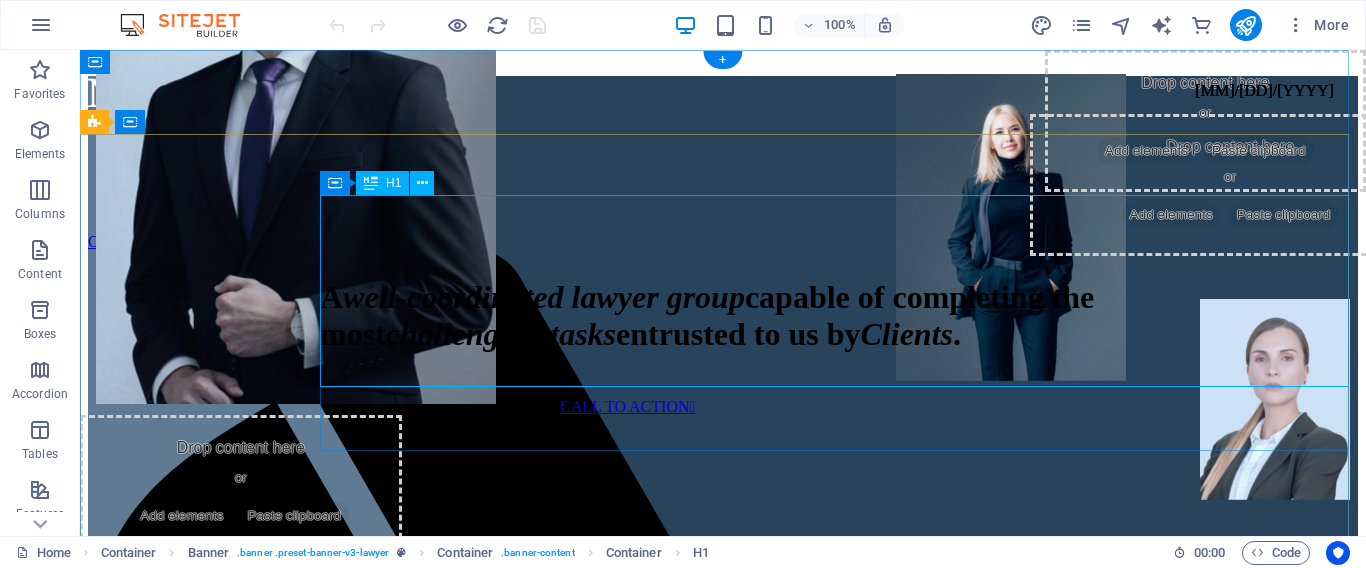 click on "A  well-coordinated lawyer group  capable of completing the most  challenging tasks  entrusted to us by  Clients ." at bounding box center [843, 316] 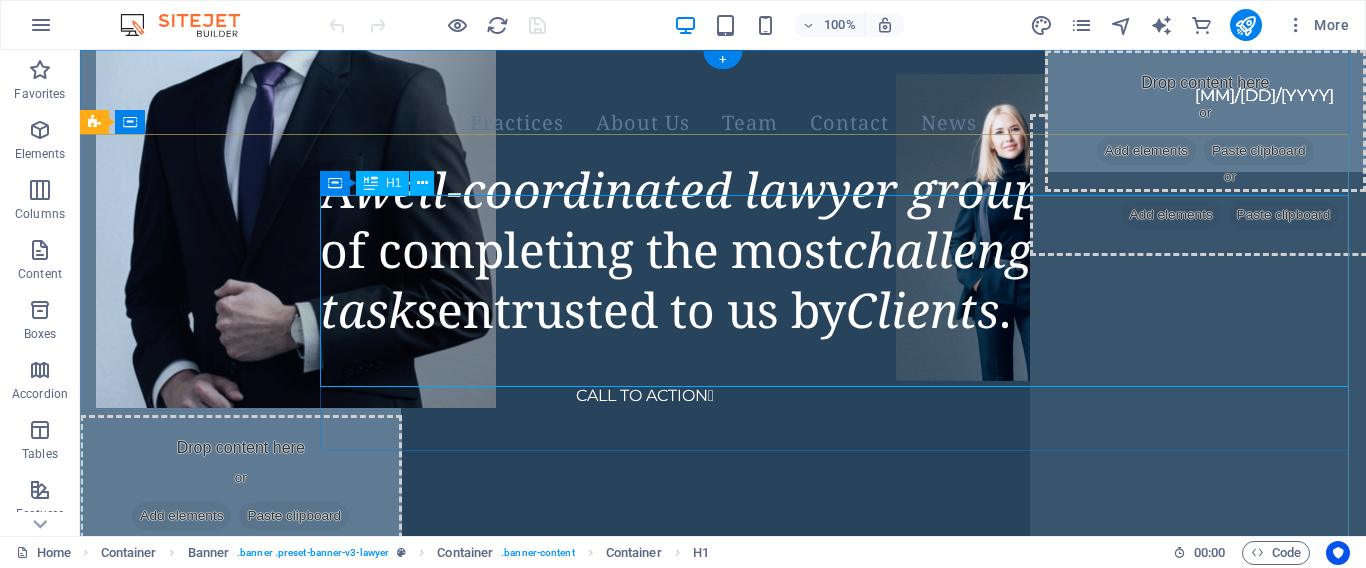 click on "A  well-coordinated lawyer group  capable of completing the most  challenging tasks  entrusted to us by  Clients ." at bounding box center [843, 250] 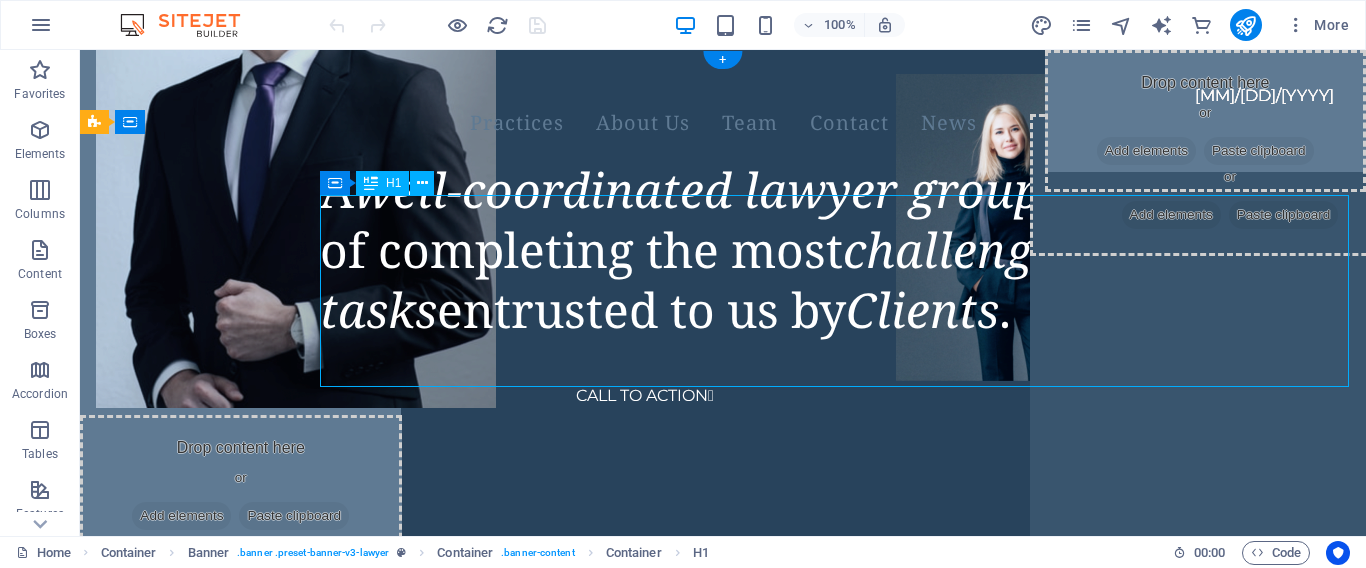 drag, startPoint x: 826, startPoint y: 228, endPoint x: 535, endPoint y: 246, distance: 291.55618 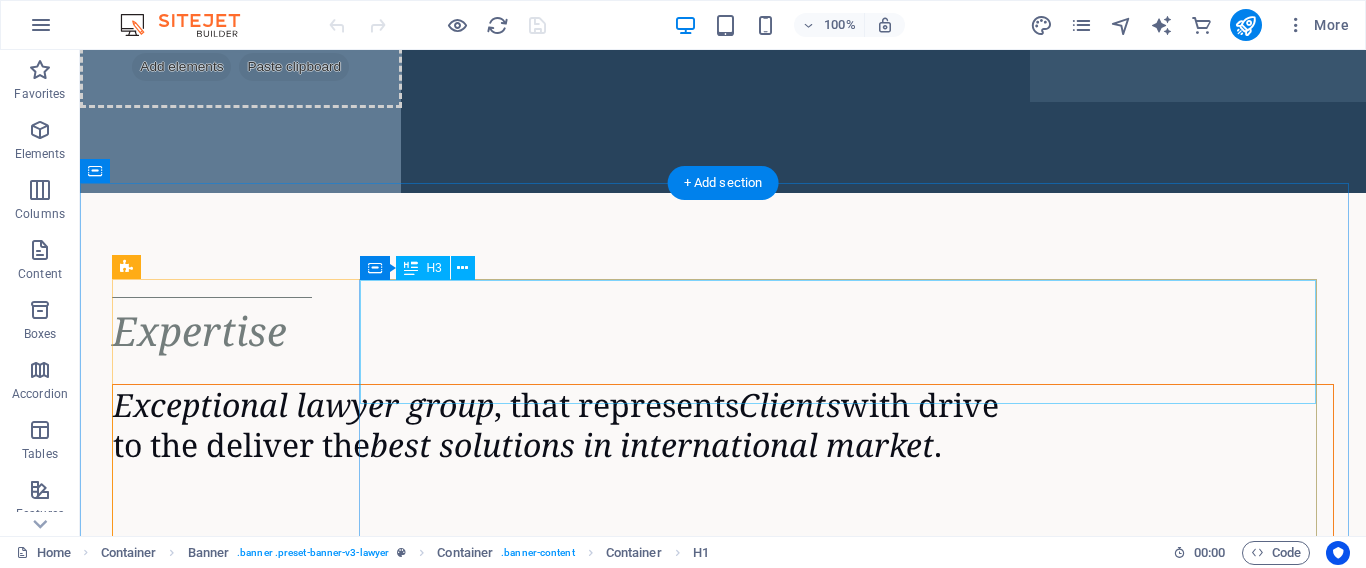scroll, scrollTop: 500, scrollLeft: 0, axis: vertical 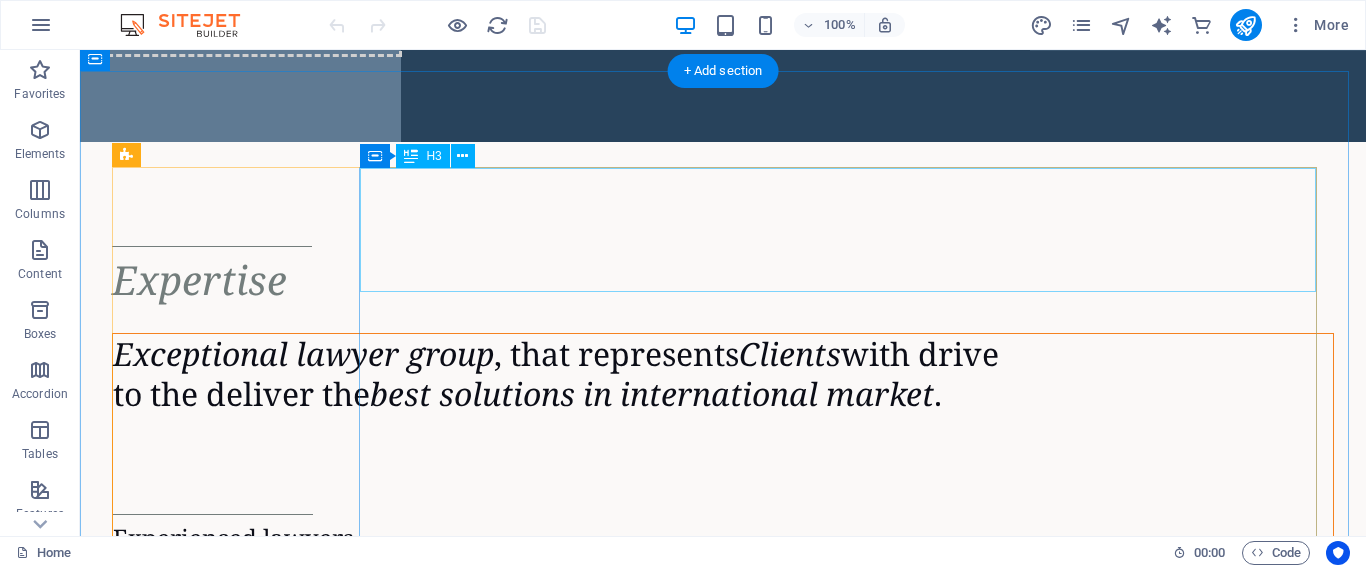 click on "Exceptional lawyer group , that represents  Clients  with drive to the deliver the  best solutions in international market ." at bounding box center [723, 374] 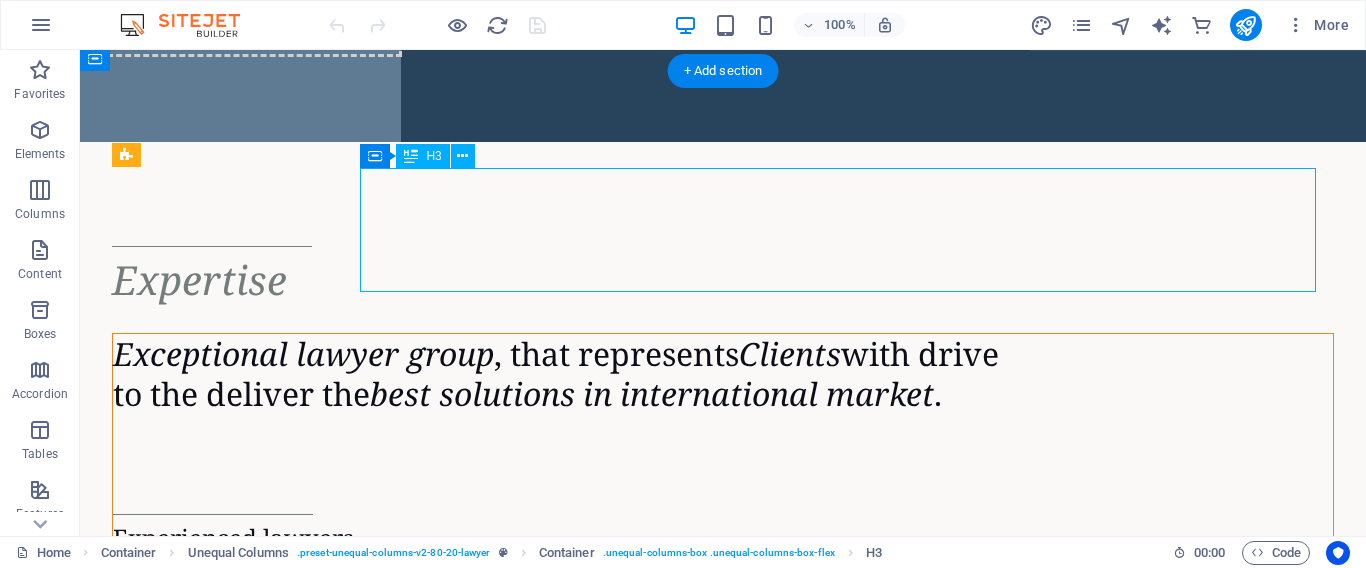 click on "Exceptional lawyer group , that represents  Clients  with drive to the deliver the  best solutions in international market ." at bounding box center (723, 374) 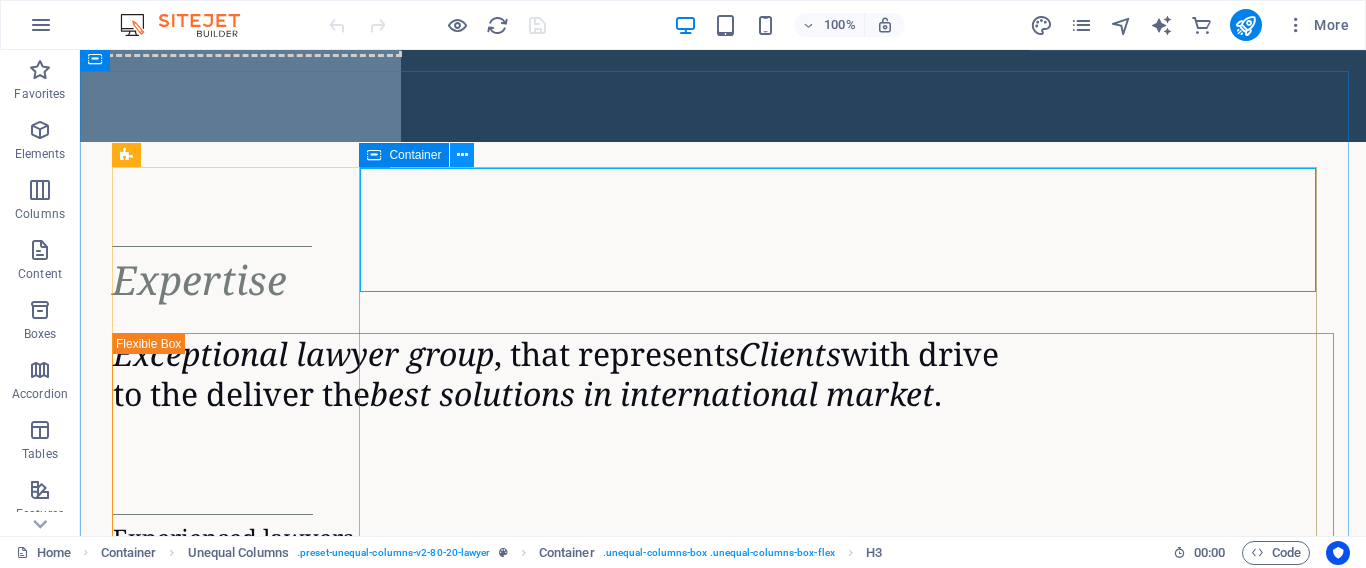 click at bounding box center (462, 155) 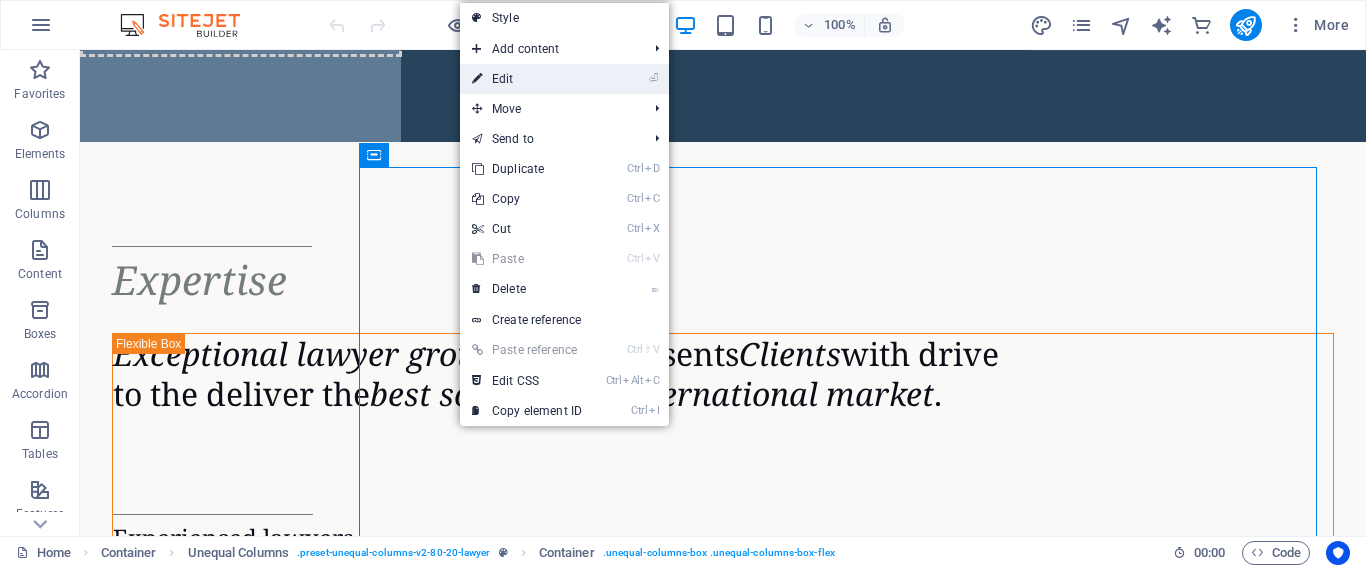 click on "⏎  Edit" at bounding box center (527, 79) 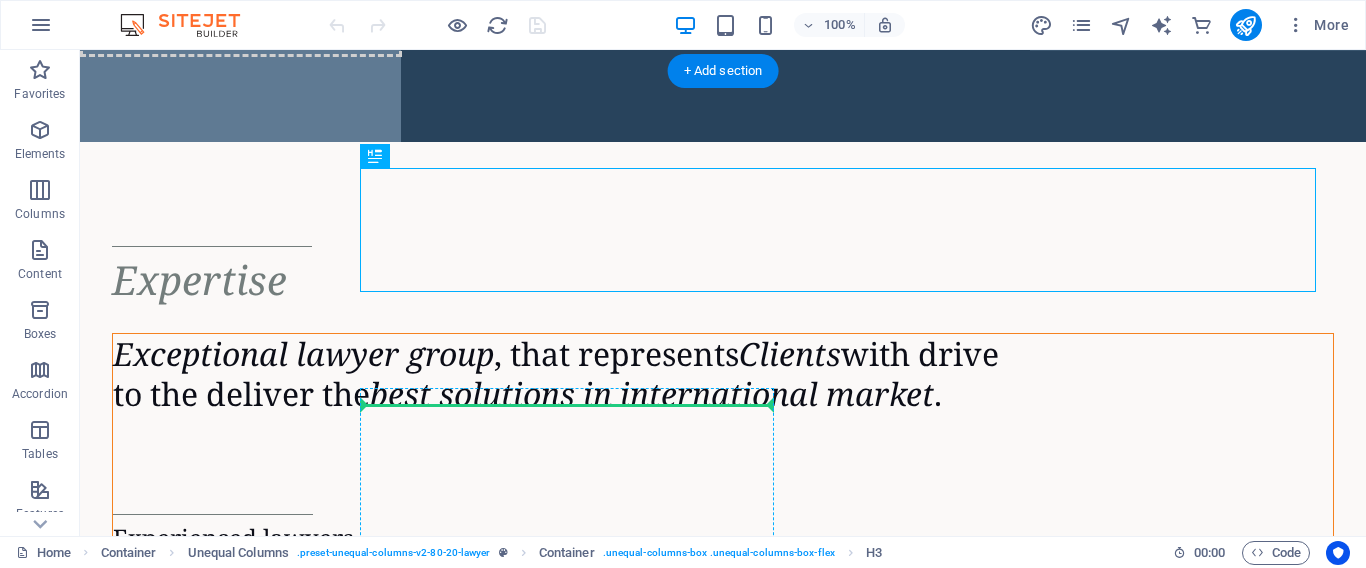 drag, startPoint x: 605, startPoint y: 469, endPoint x: 655, endPoint y: 408, distance: 78.873314 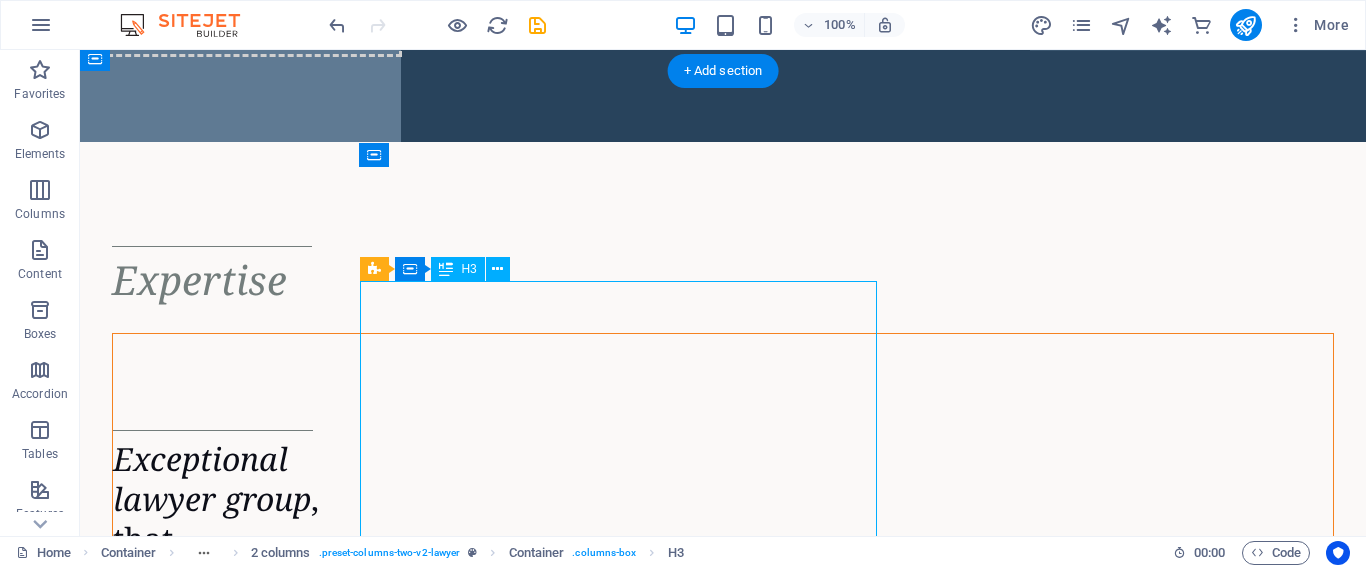 drag, startPoint x: 557, startPoint y: 357, endPoint x: 443, endPoint y: 308, distance: 124.08465 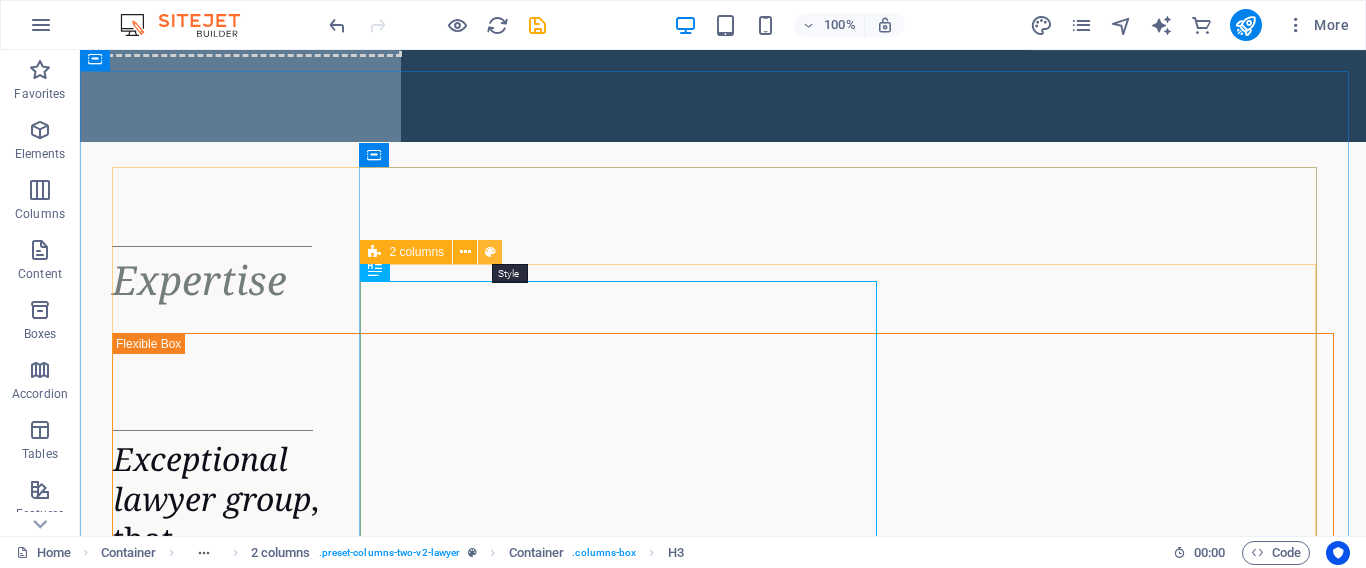 click at bounding box center (490, 252) 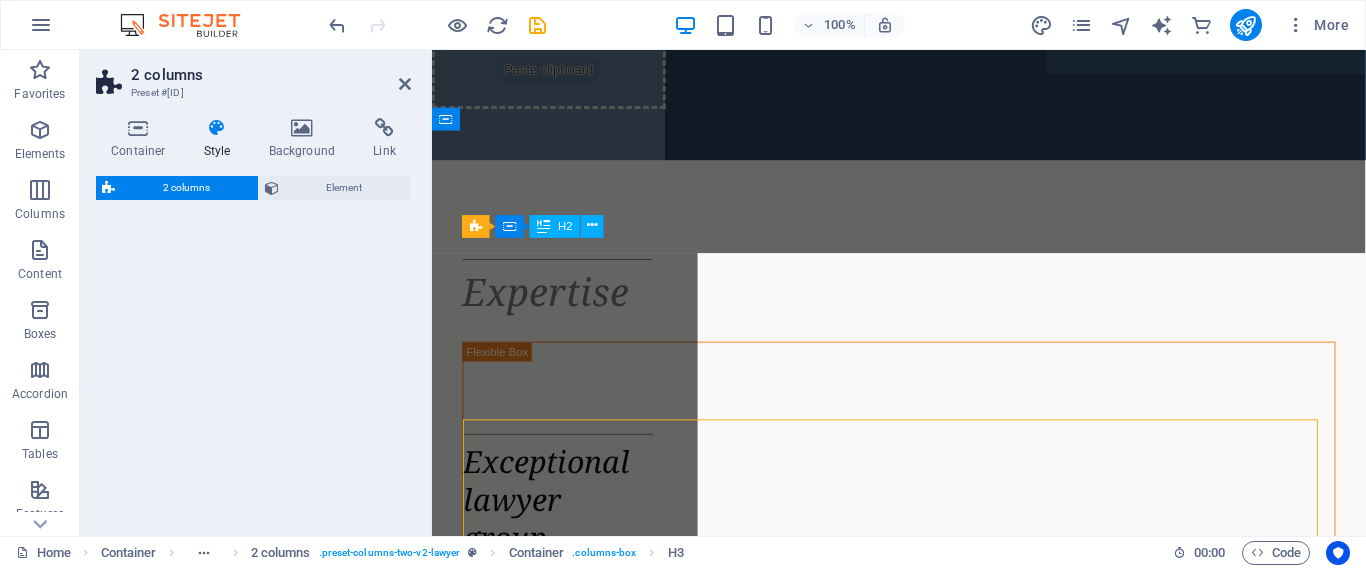 select on "rem" 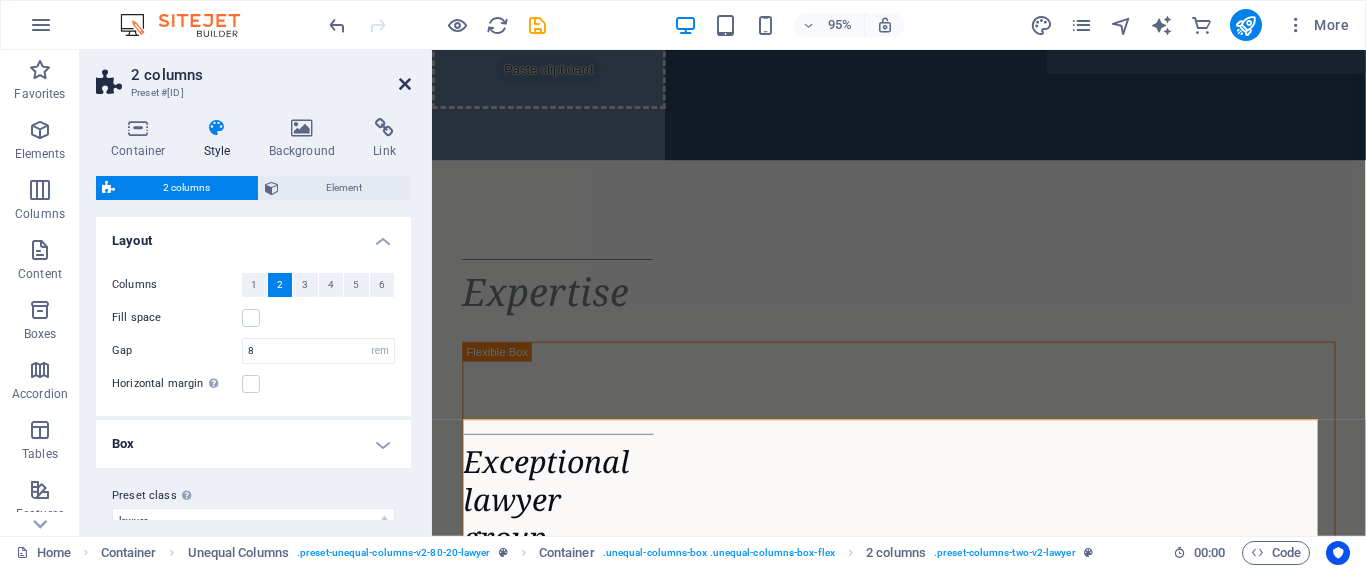 drag, startPoint x: 405, startPoint y: 81, endPoint x: 329, endPoint y: 30, distance: 91.525955 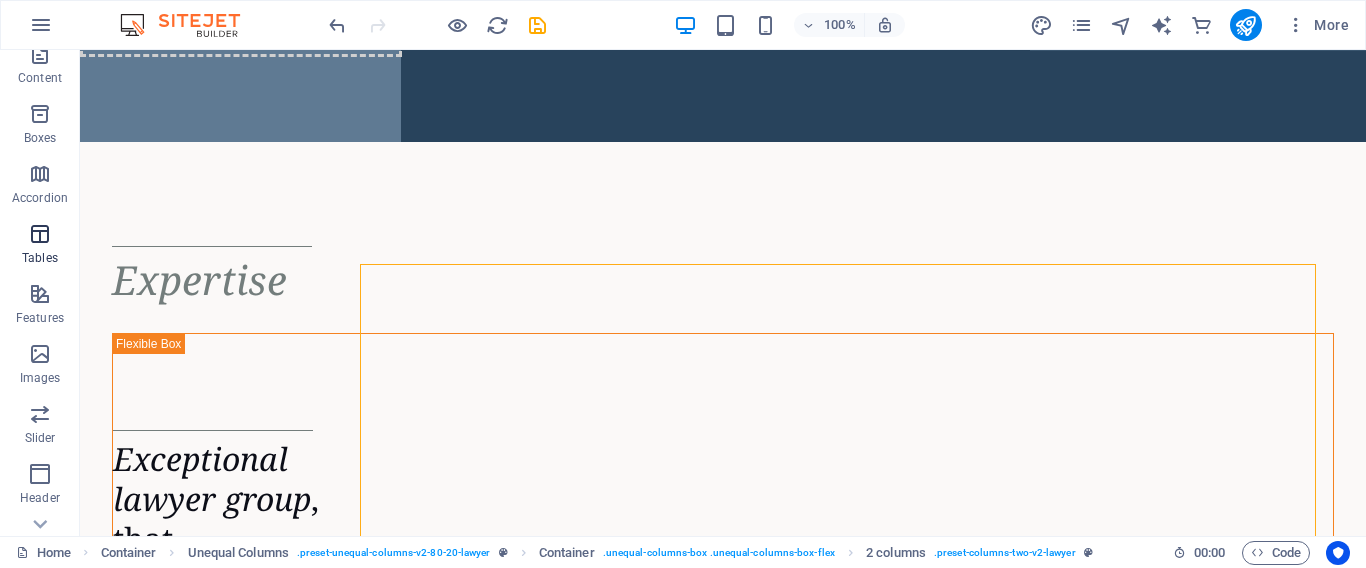 scroll, scrollTop: 200, scrollLeft: 0, axis: vertical 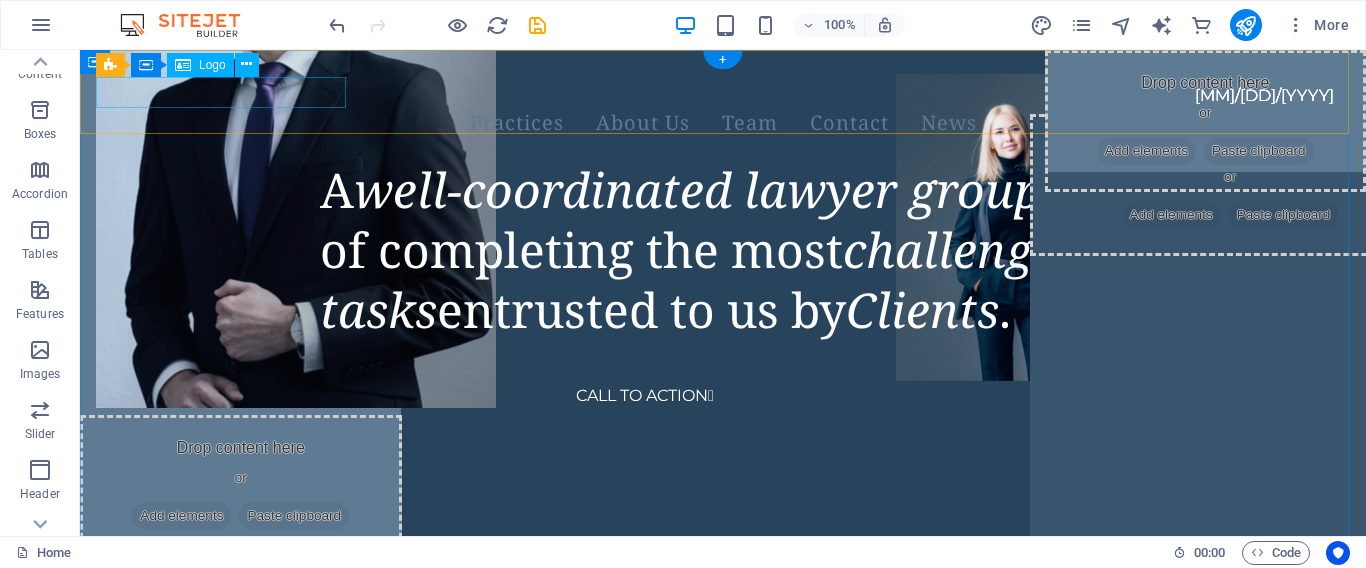 click at bounding box center (699, 81) 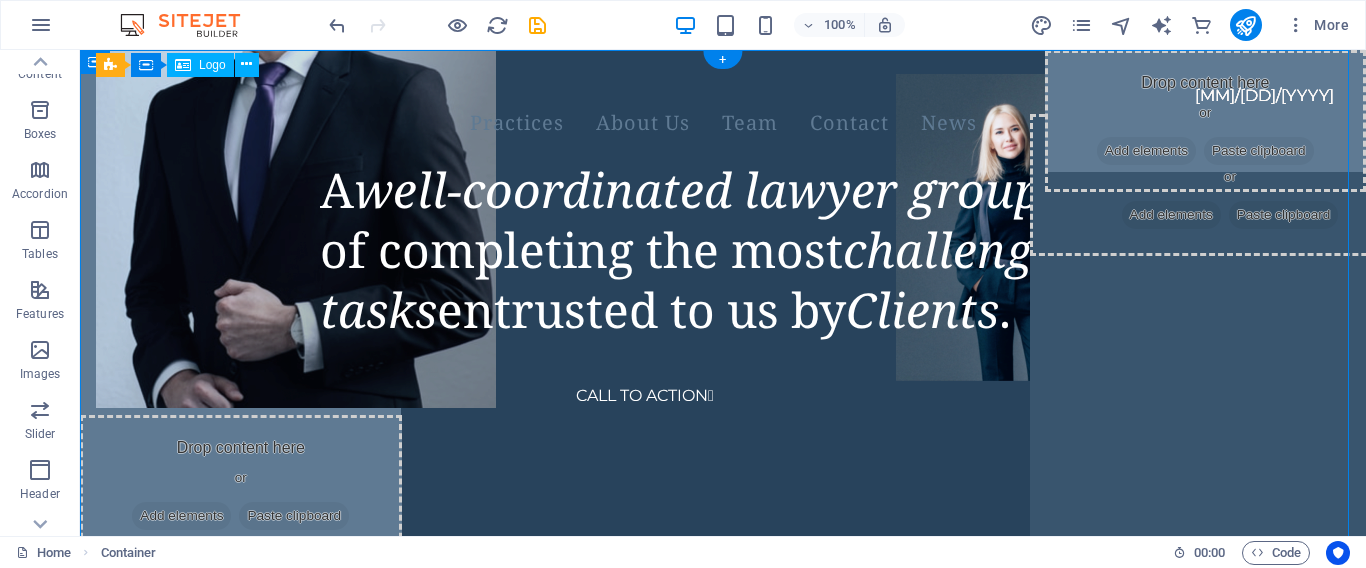 click at bounding box center [699, 81] 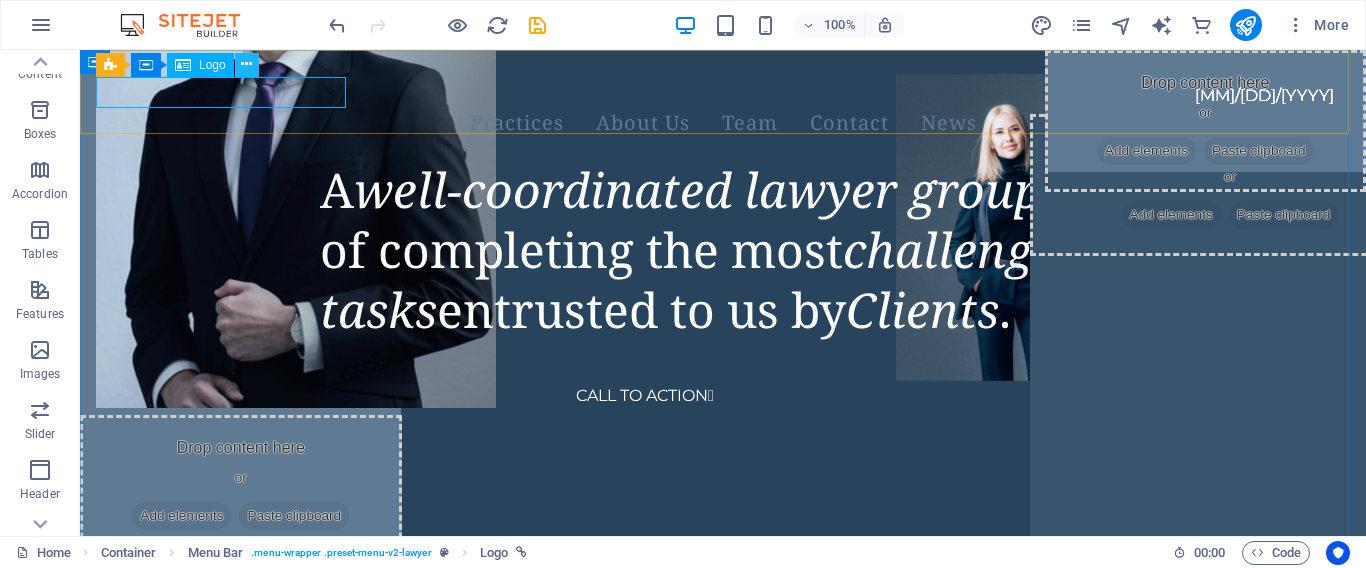 click at bounding box center [247, 65] 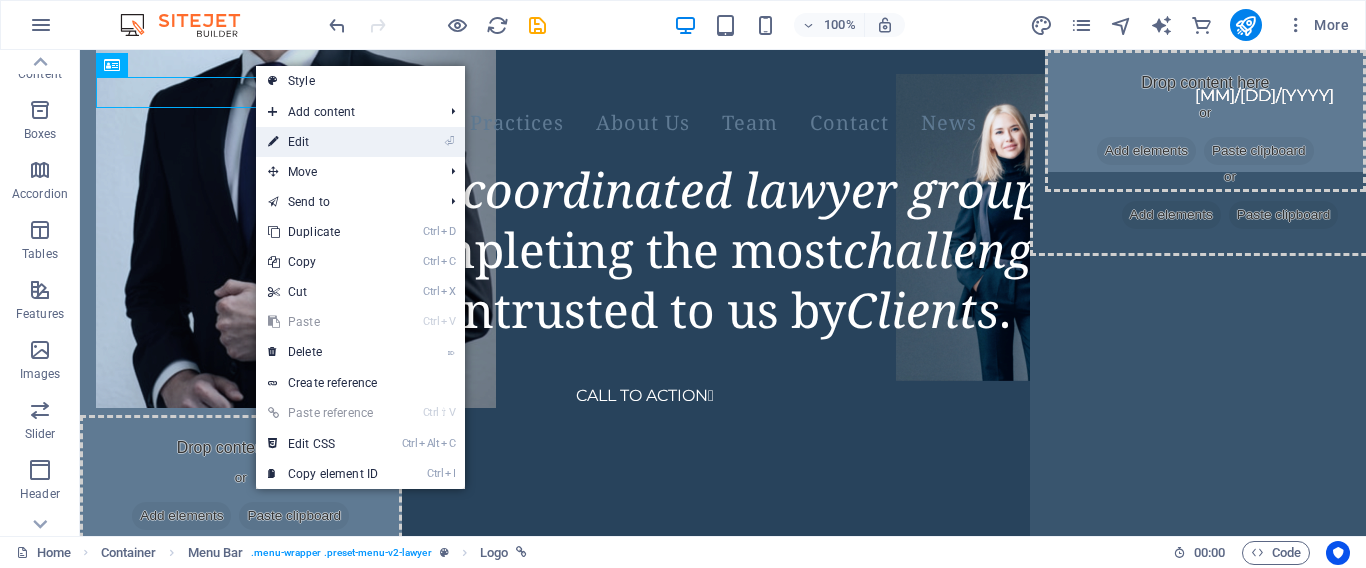 click on "⏎  Edit" at bounding box center [323, 142] 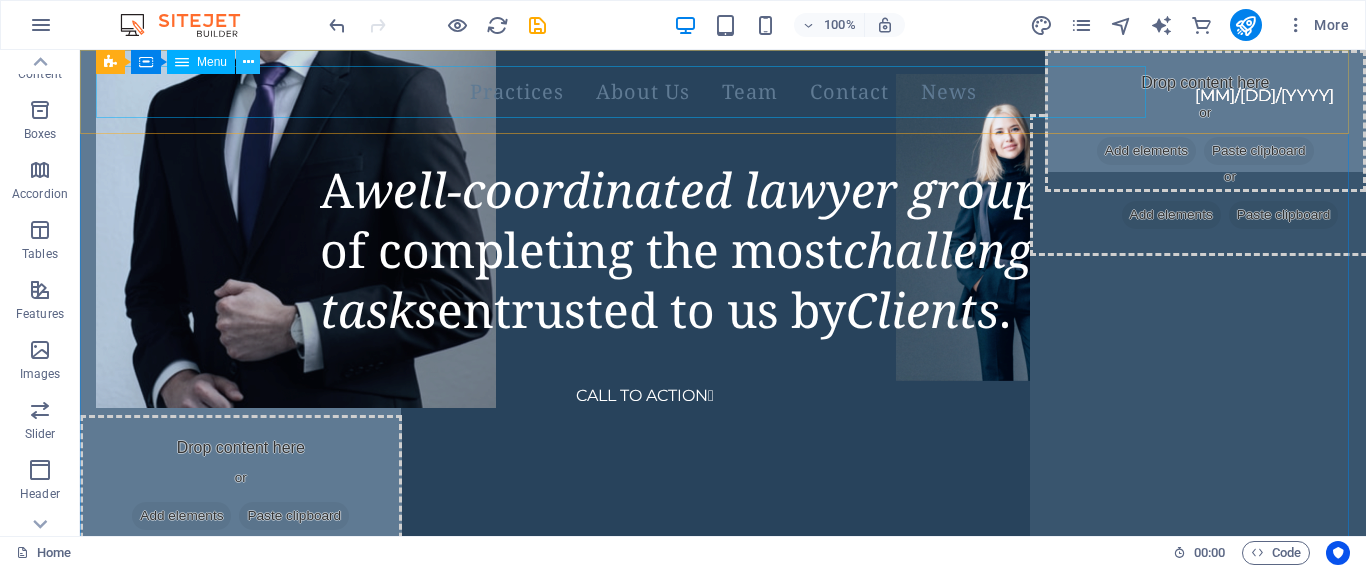 click at bounding box center (248, 62) 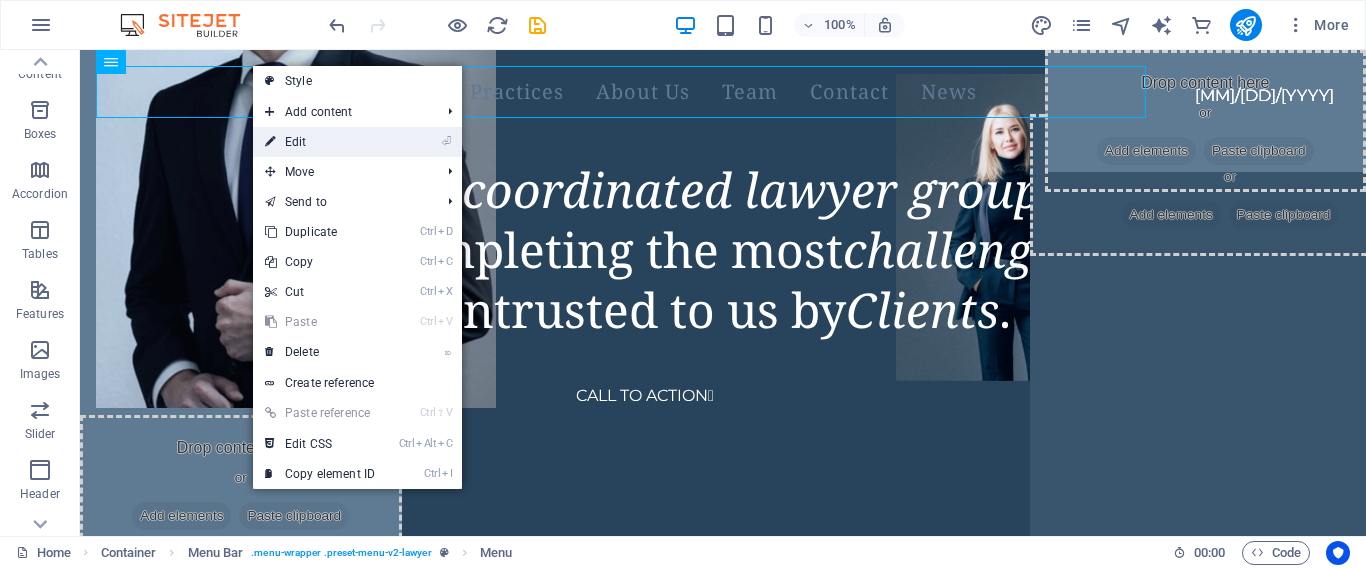 click on "⏎  Edit" at bounding box center [320, 142] 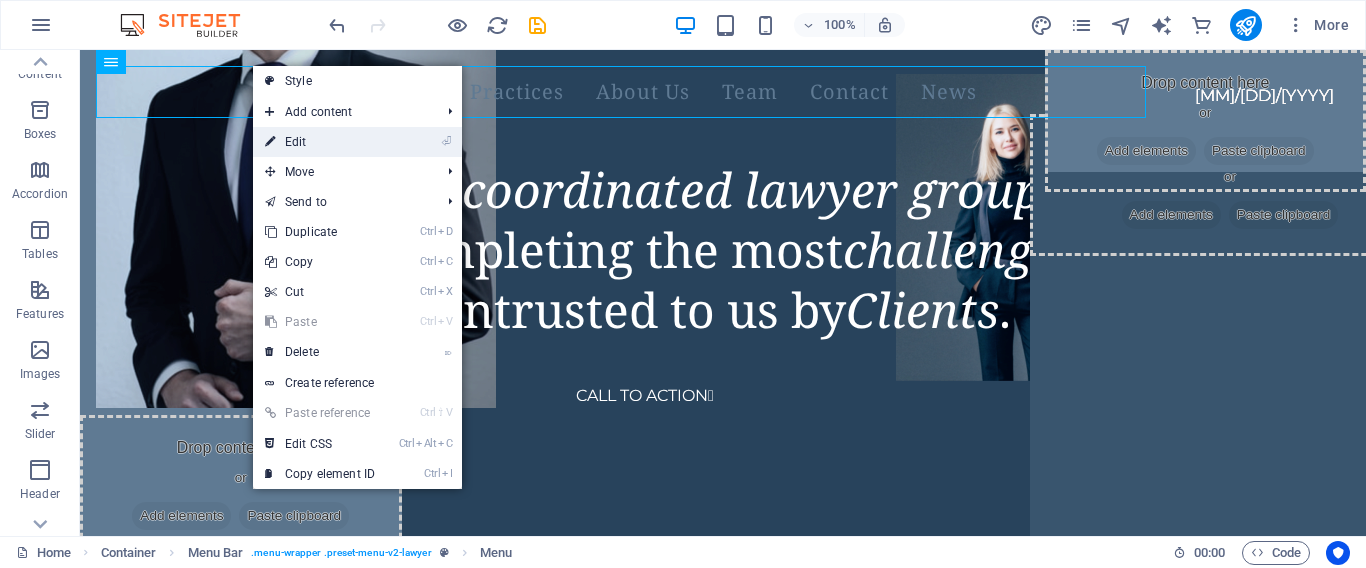 select 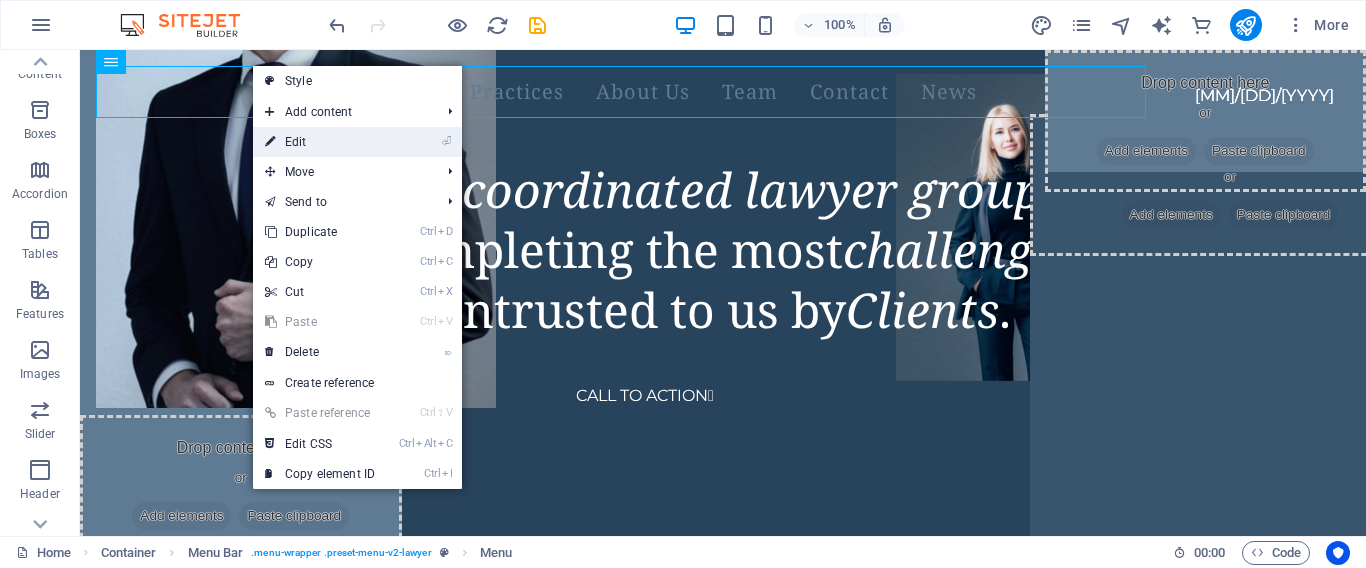 select 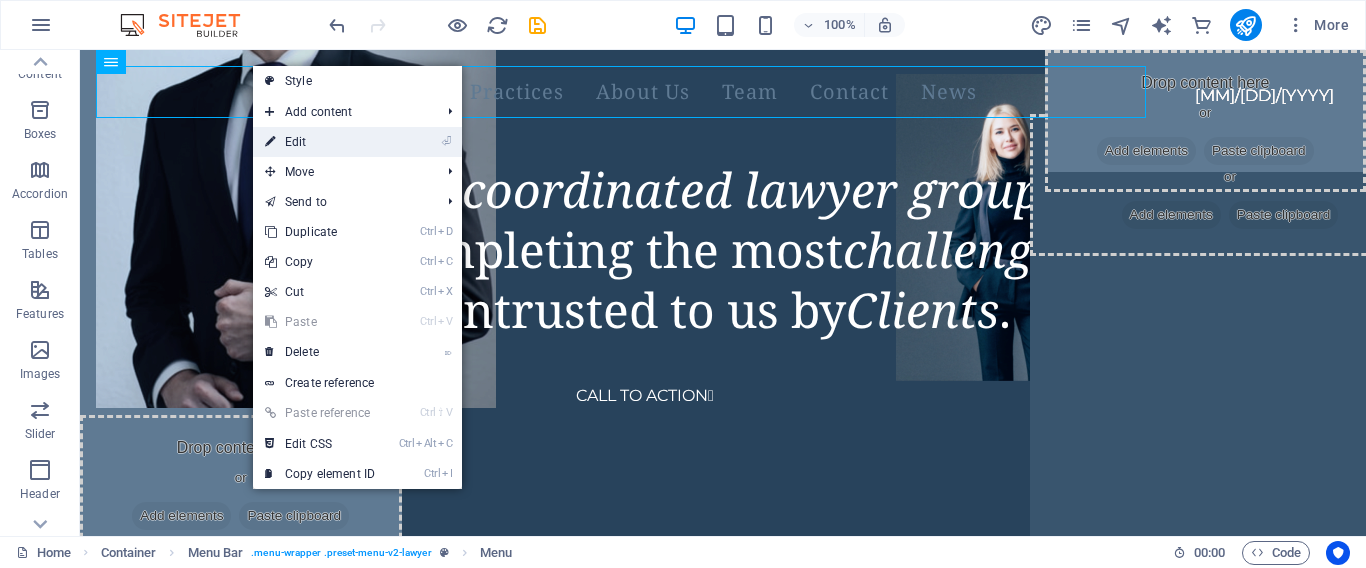 select 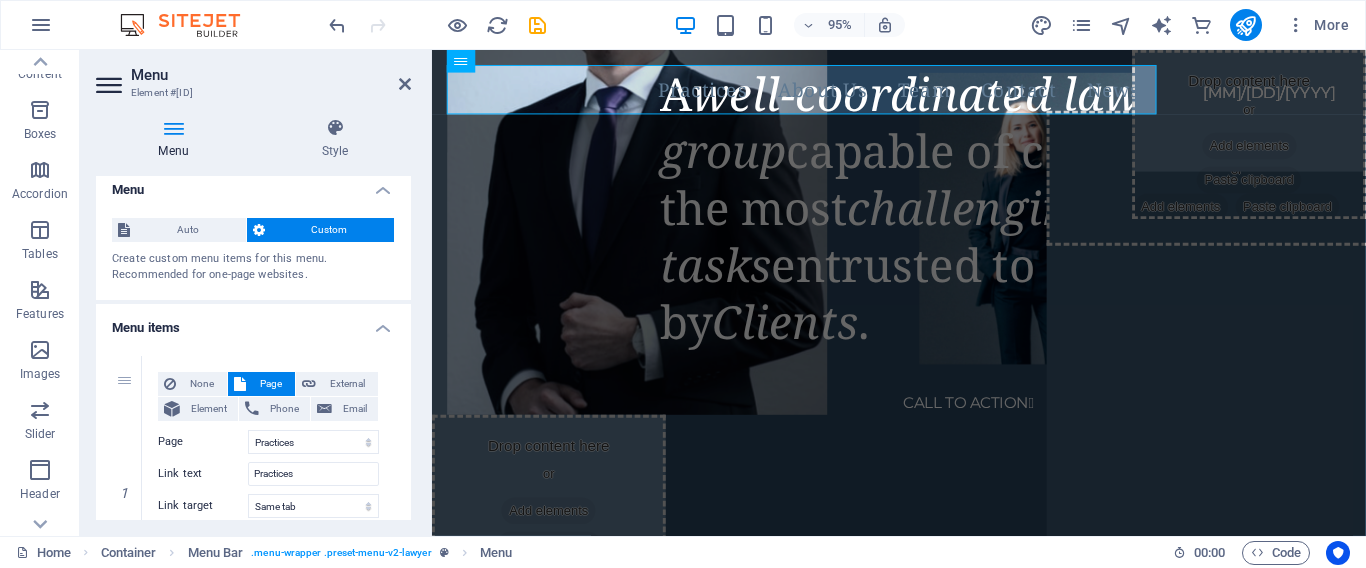 scroll, scrollTop: 0, scrollLeft: 0, axis: both 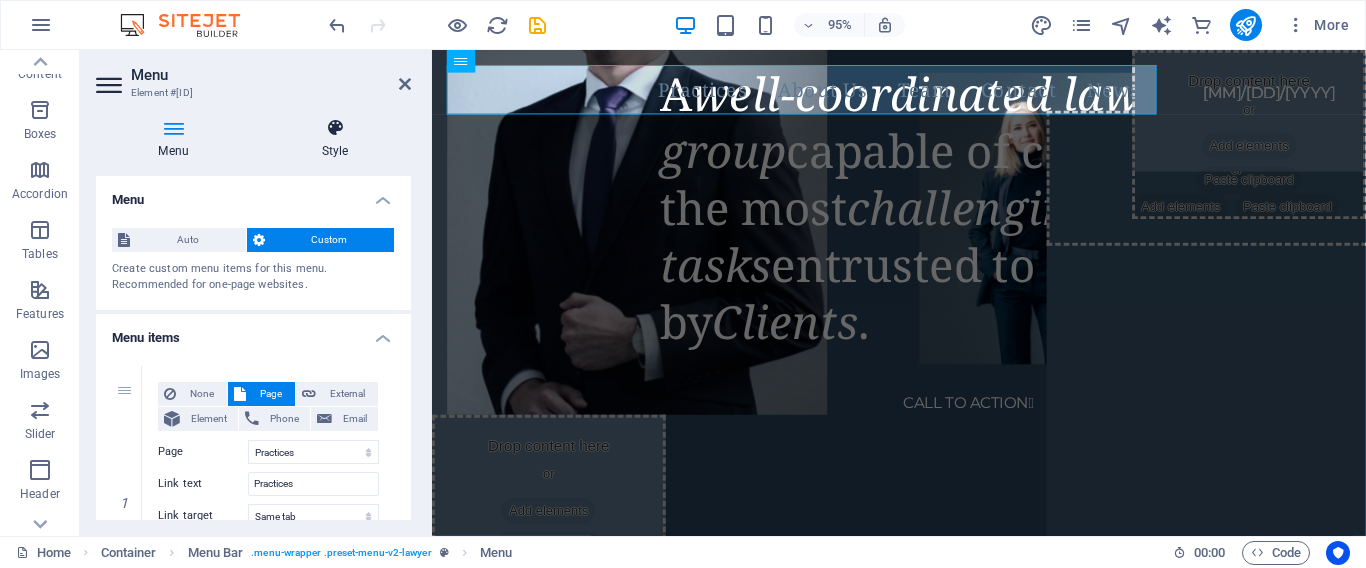 click on "Style" at bounding box center [335, 139] 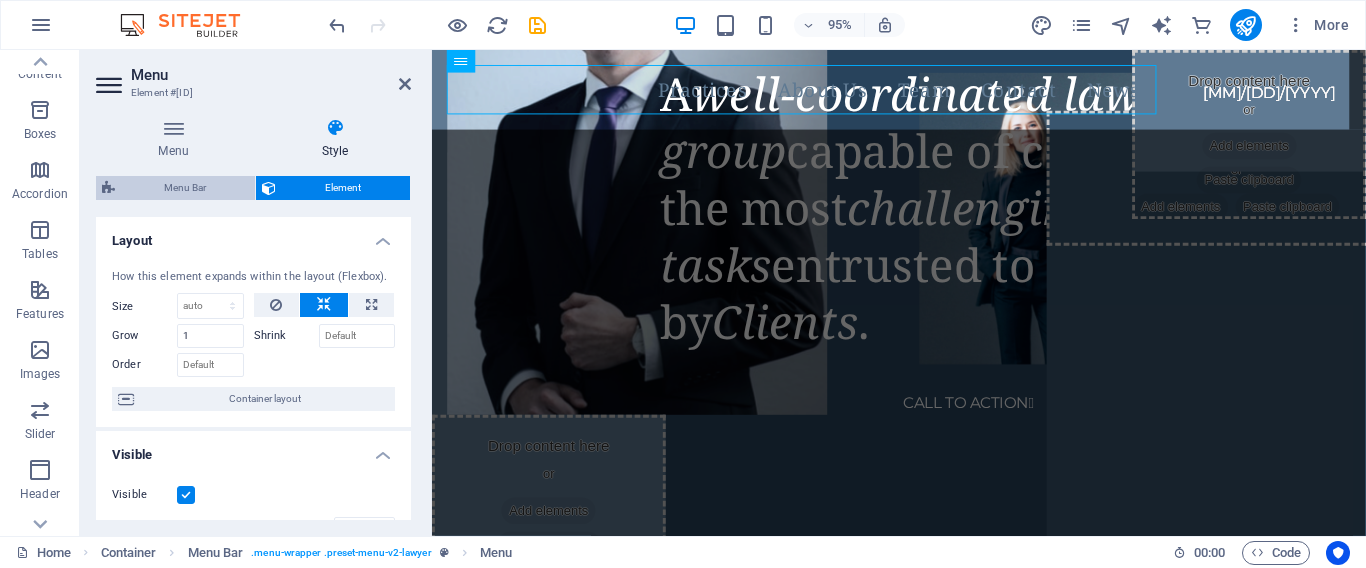 click on "Menu Bar" at bounding box center (185, 188) 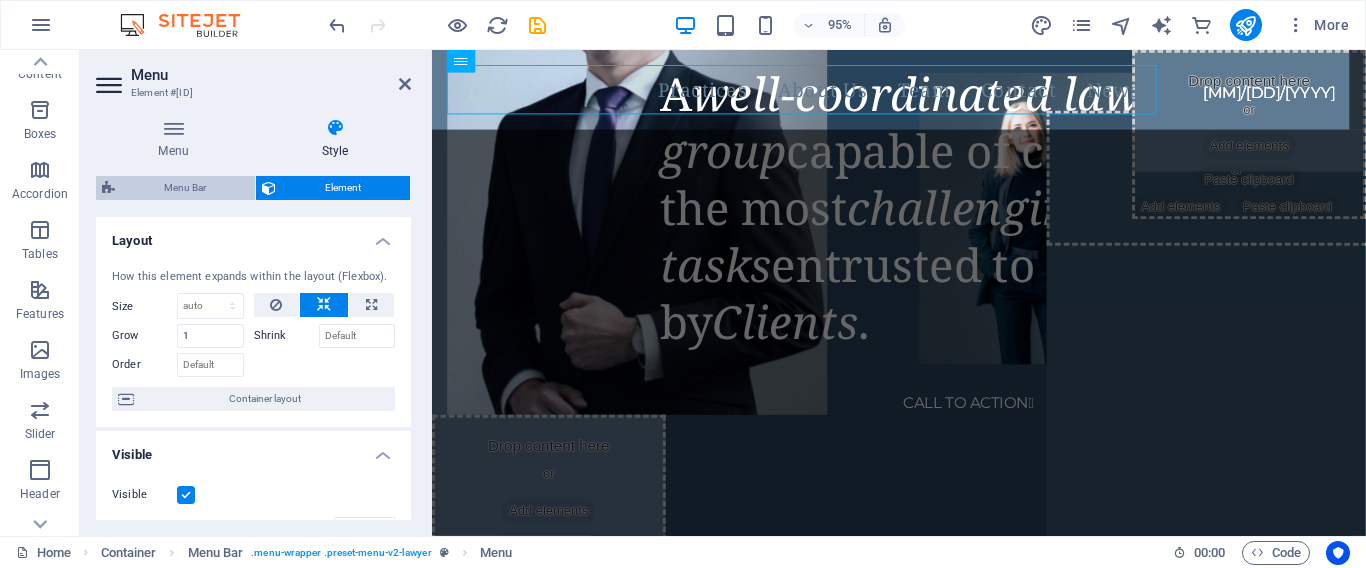 select on "rem" 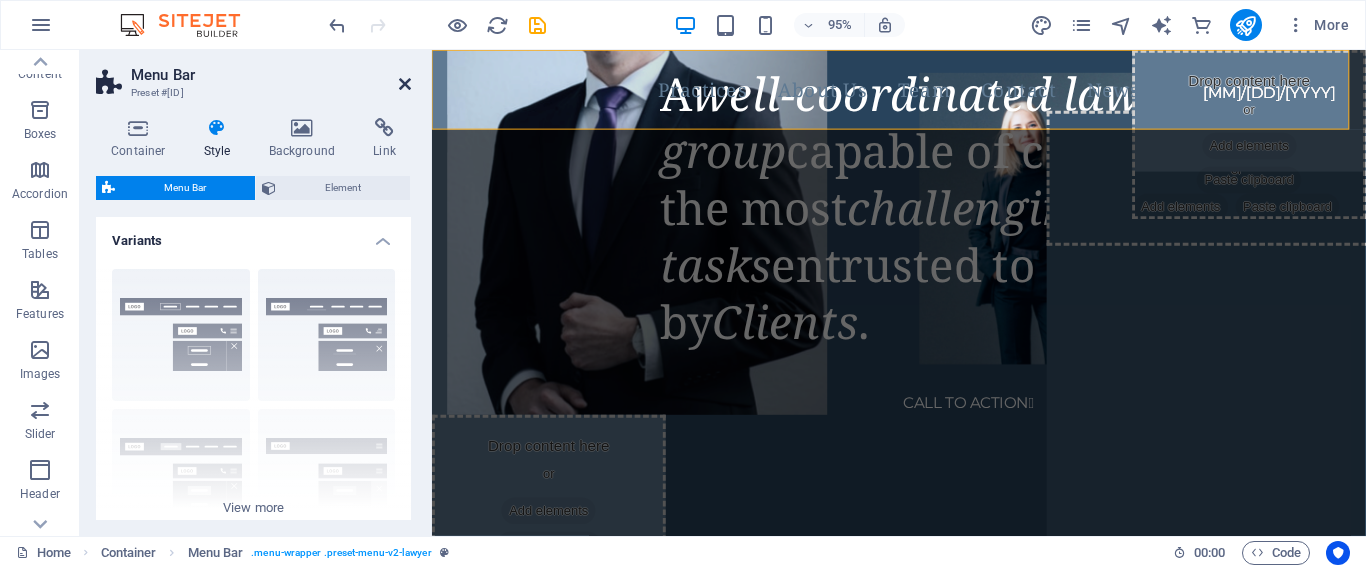 click at bounding box center (405, 84) 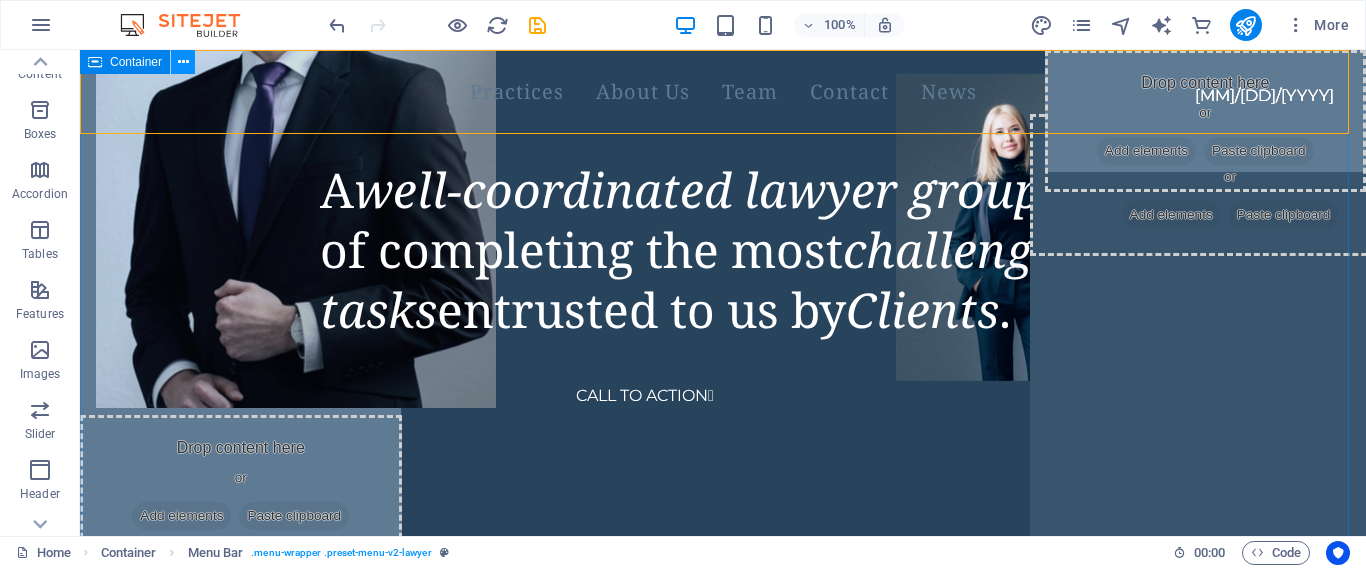 click at bounding box center [183, 62] 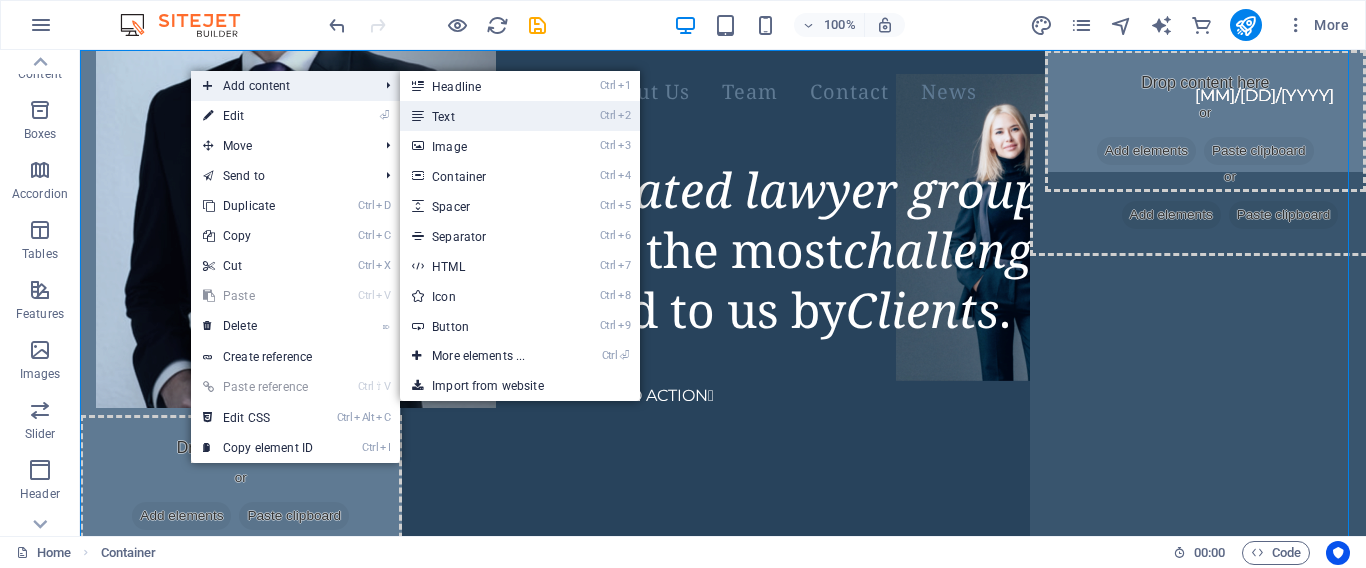 click on "Ctrl 2  Text" at bounding box center [482, 116] 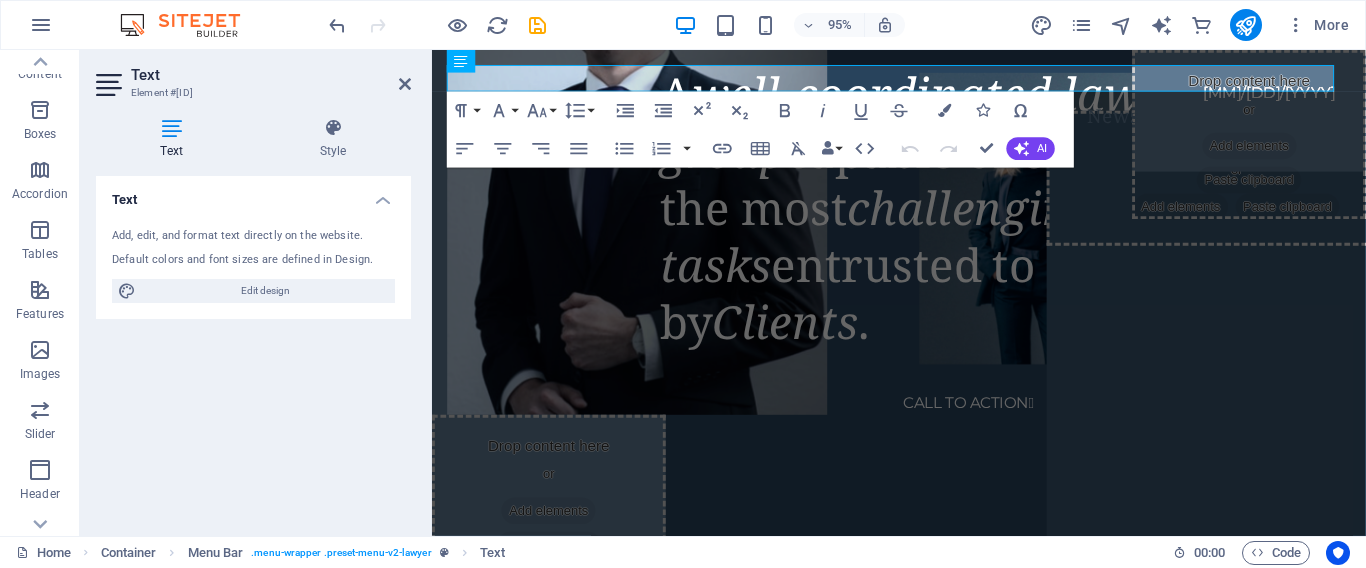 click on "Add, edit, and format text directly on the website." at bounding box center [253, 236] 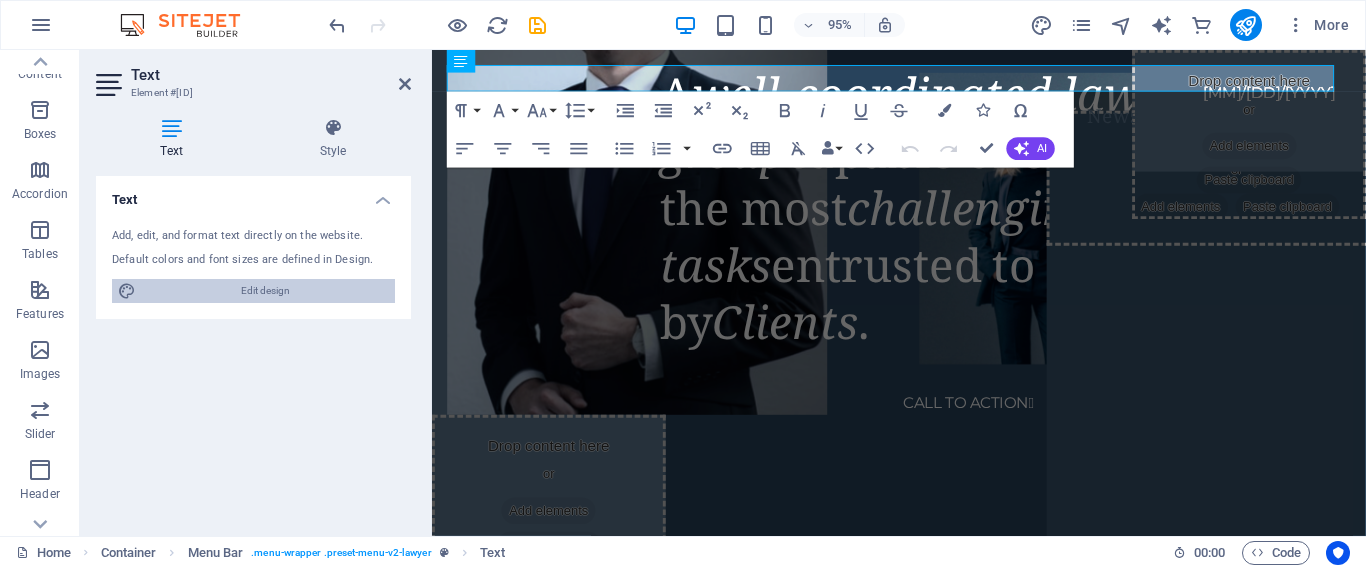 drag, startPoint x: 272, startPoint y: 288, endPoint x: 459, endPoint y: 320, distance: 189.71822 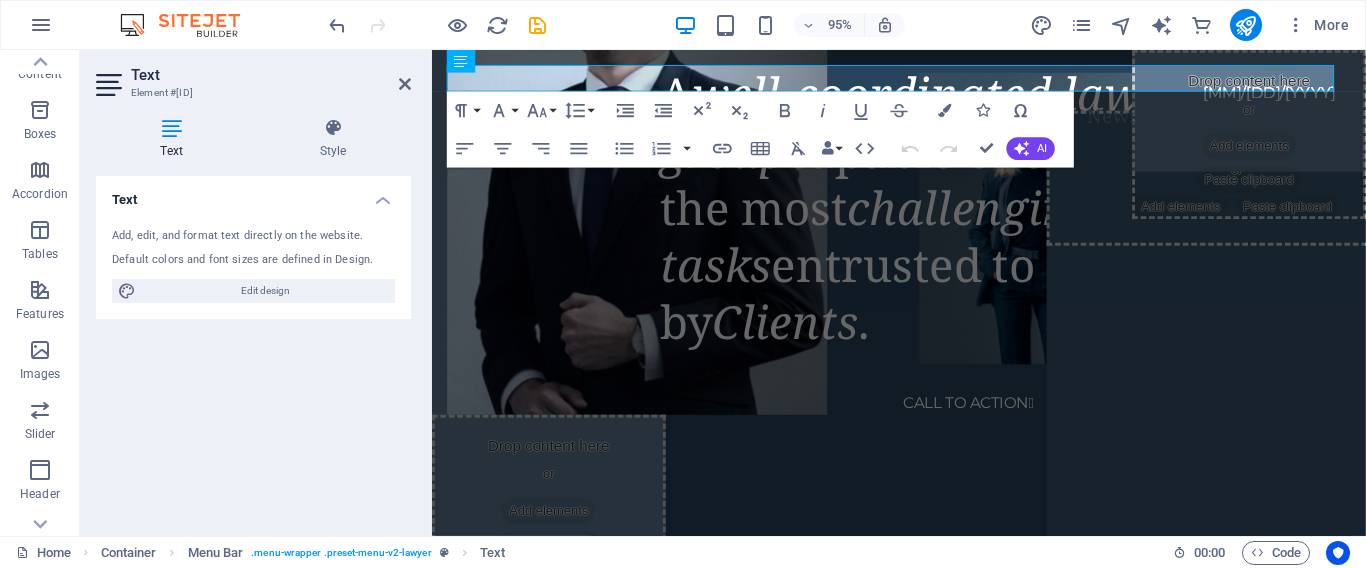 type 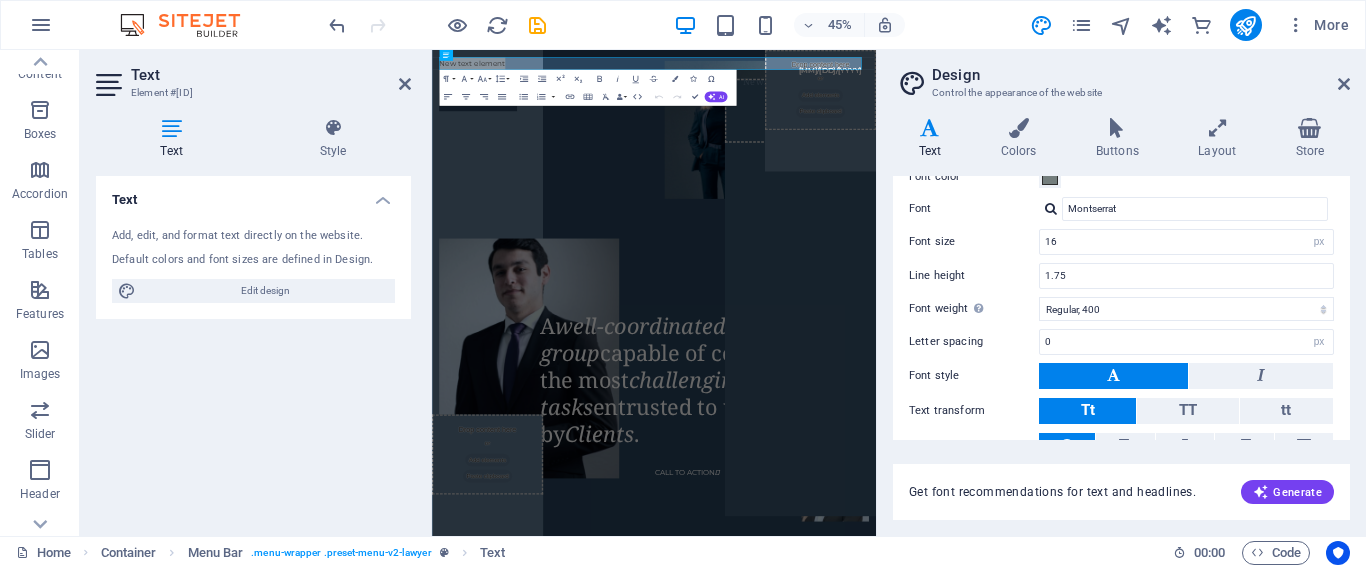 scroll, scrollTop: 0, scrollLeft: 0, axis: both 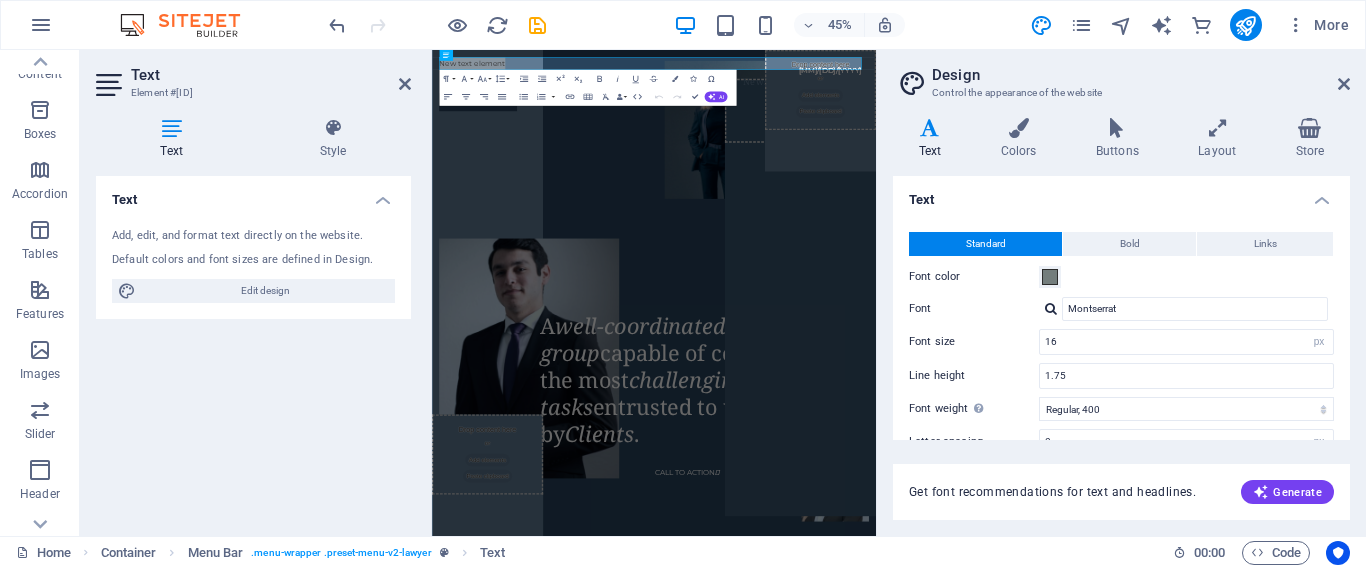 click on "Default colors and font sizes are defined in Design." at bounding box center (253, 260) 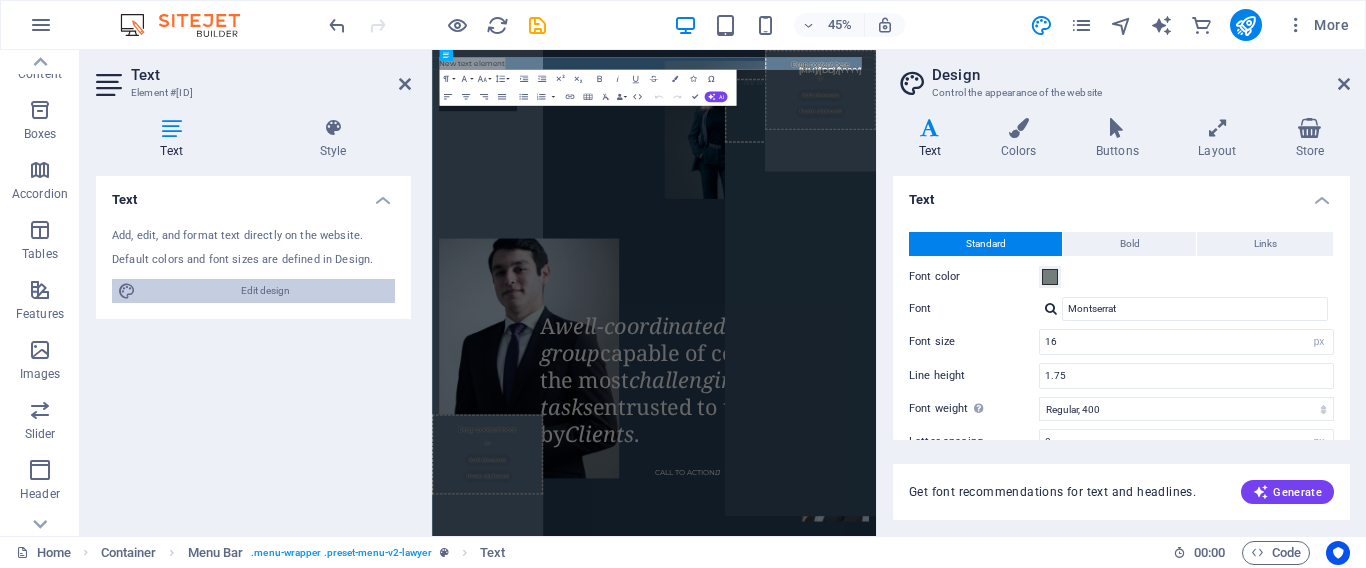 click on "Edit design" at bounding box center [265, 291] 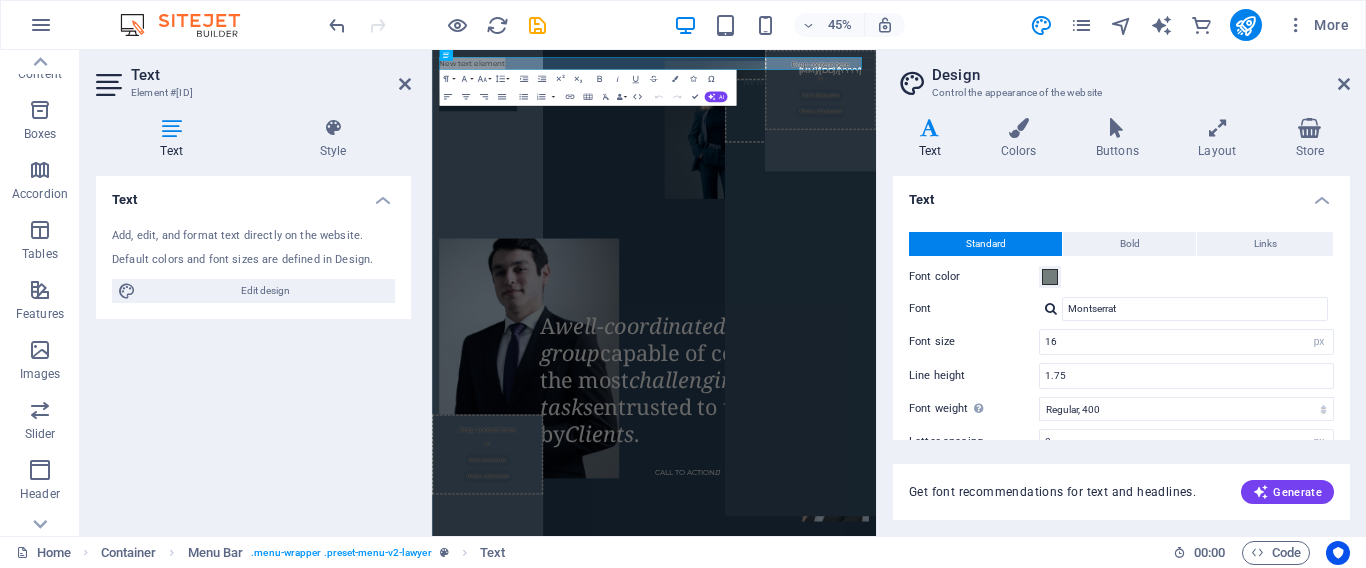 click on "Add, edit, and format text directly on the website. Default colors and font sizes are defined in Design. Edit design" at bounding box center [253, 265] 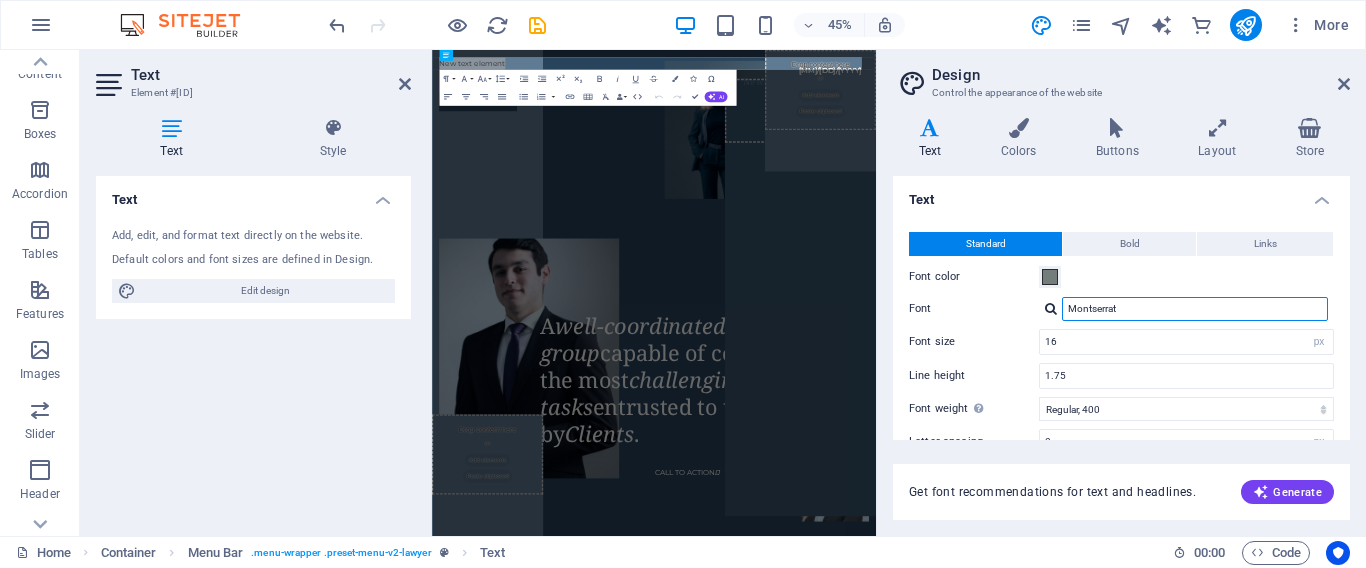 drag, startPoint x: 1161, startPoint y: 305, endPoint x: 989, endPoint y: 282, distance: 173.53098 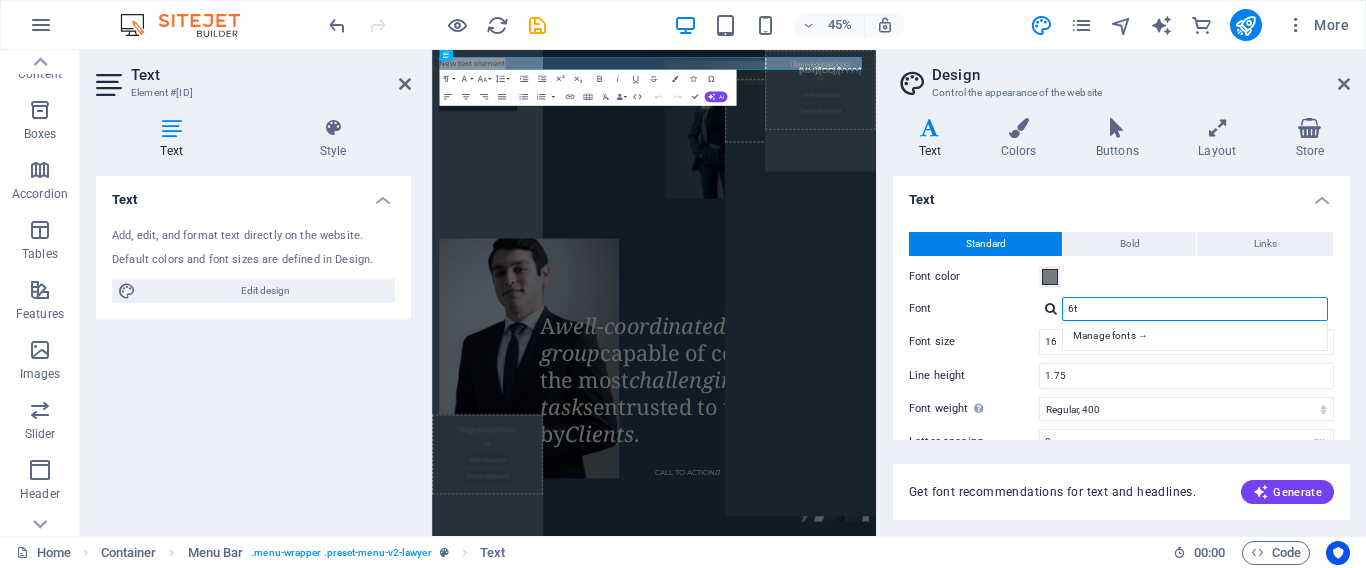 type on "6" 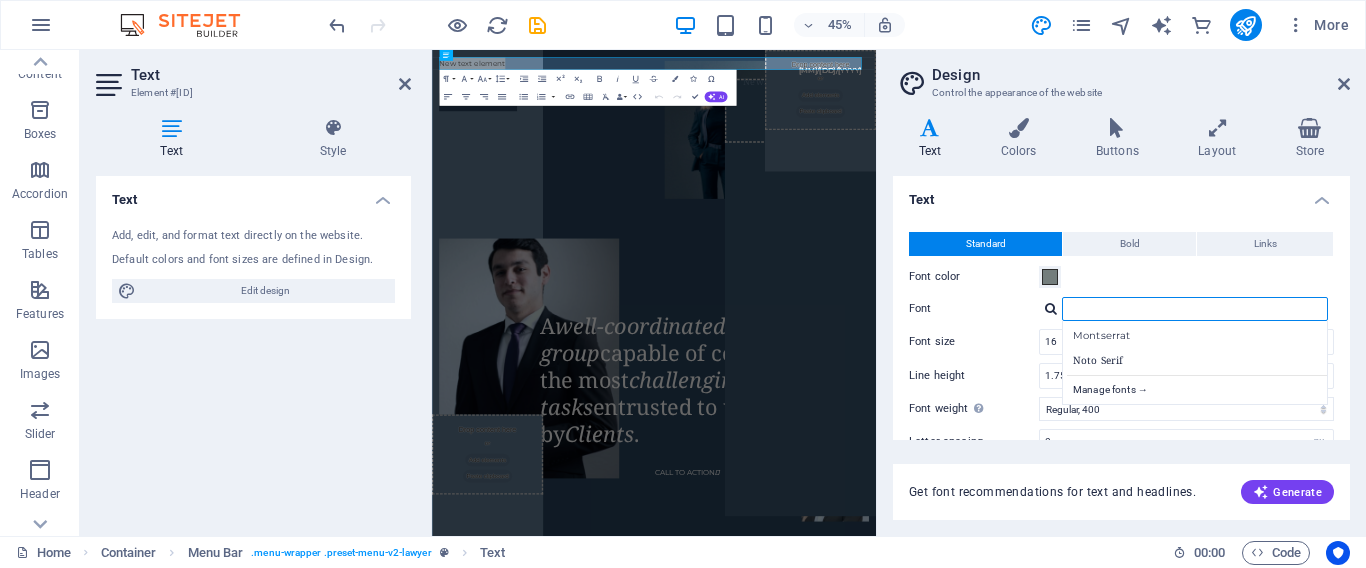 type 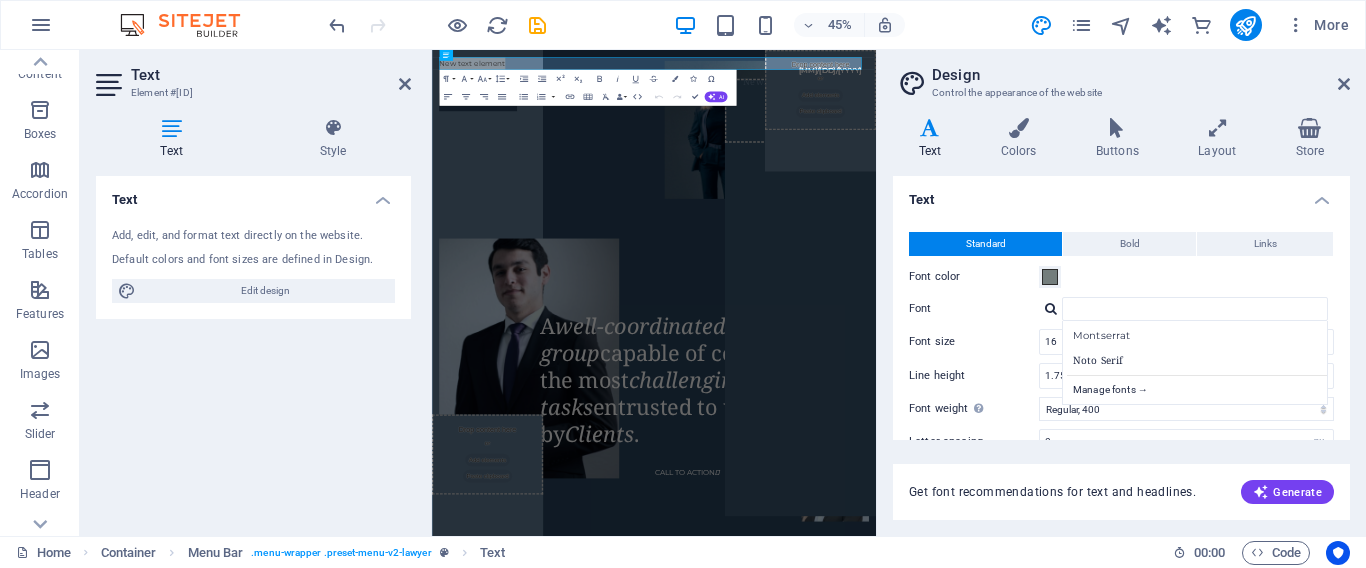 click on "Text" at bounding box center (1121, 194) 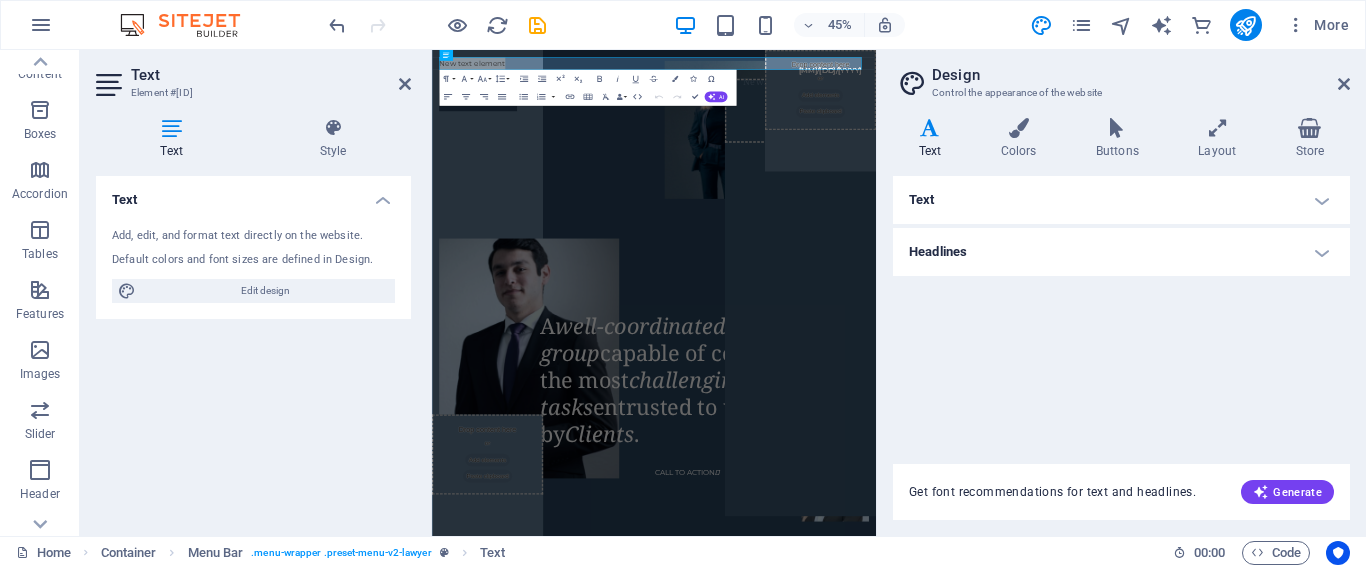 click on "Text" at bounding box center (1121, 200) 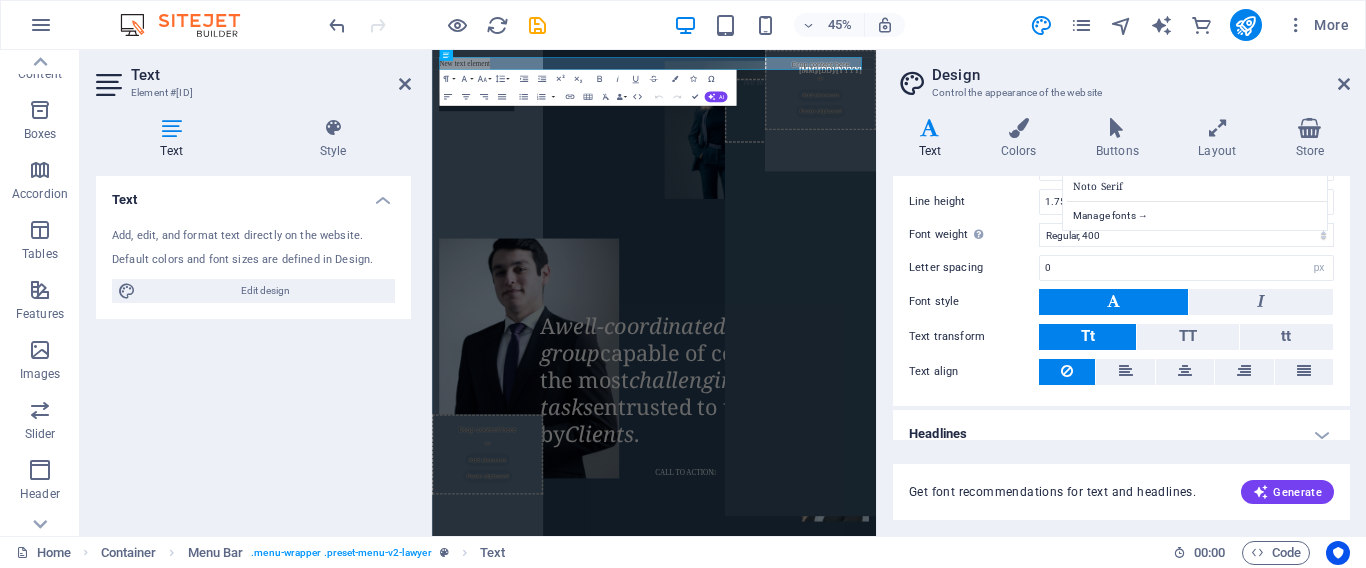 scroll, scrollTop: 192, scrollLeft: 0, axis: vertical 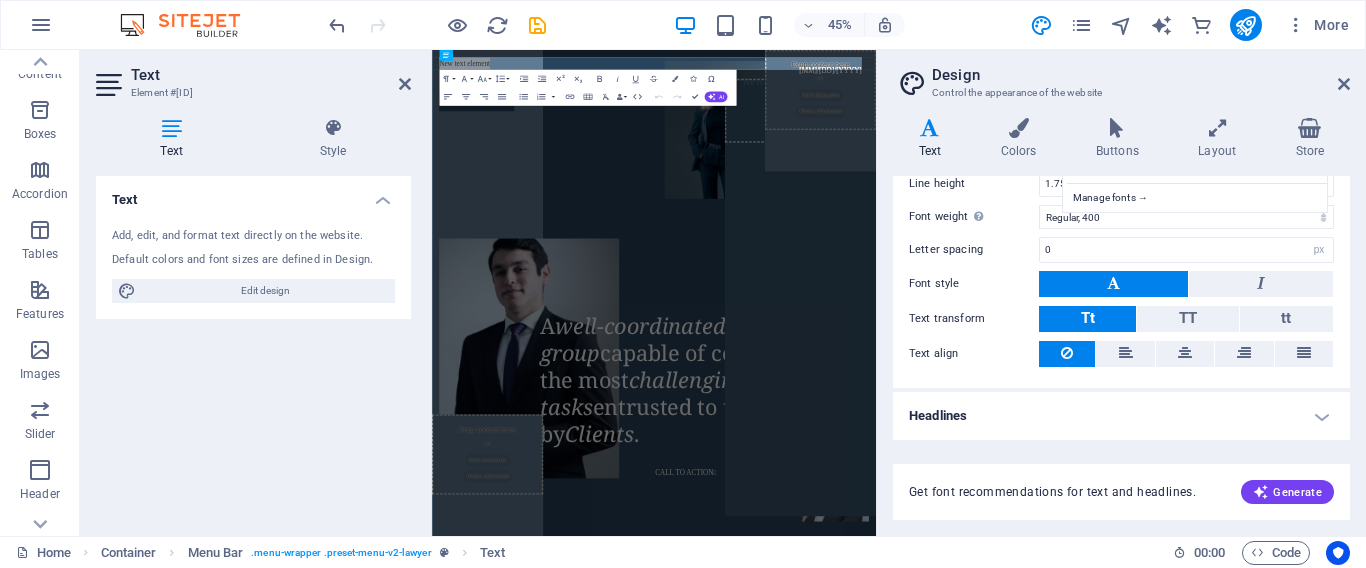 click on "Text transform" at bounding box center (974, 319) 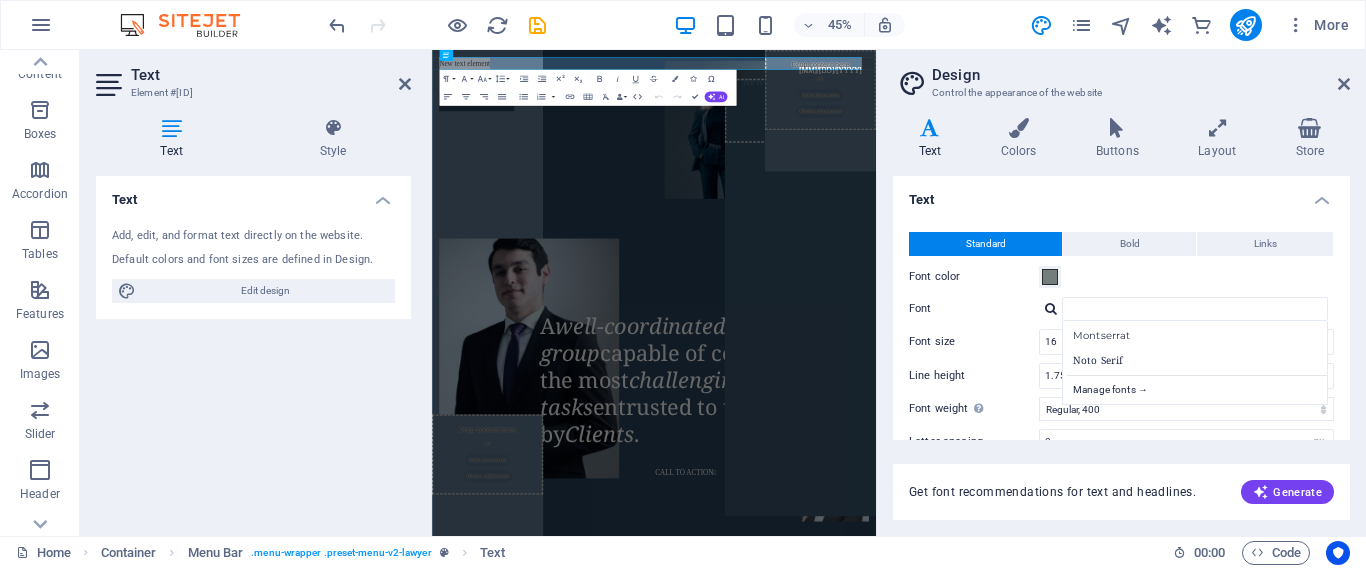 click on "Font color" at bounding box center [1121, 277] 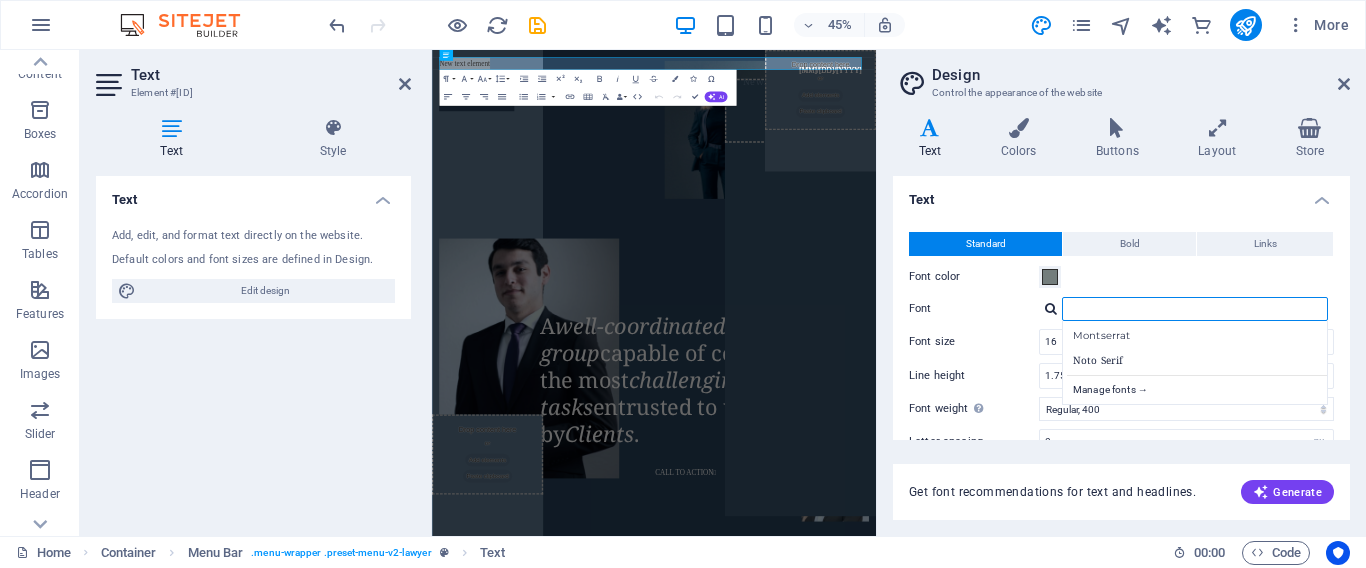 click on "Font" at bounding box center (1195, 309) 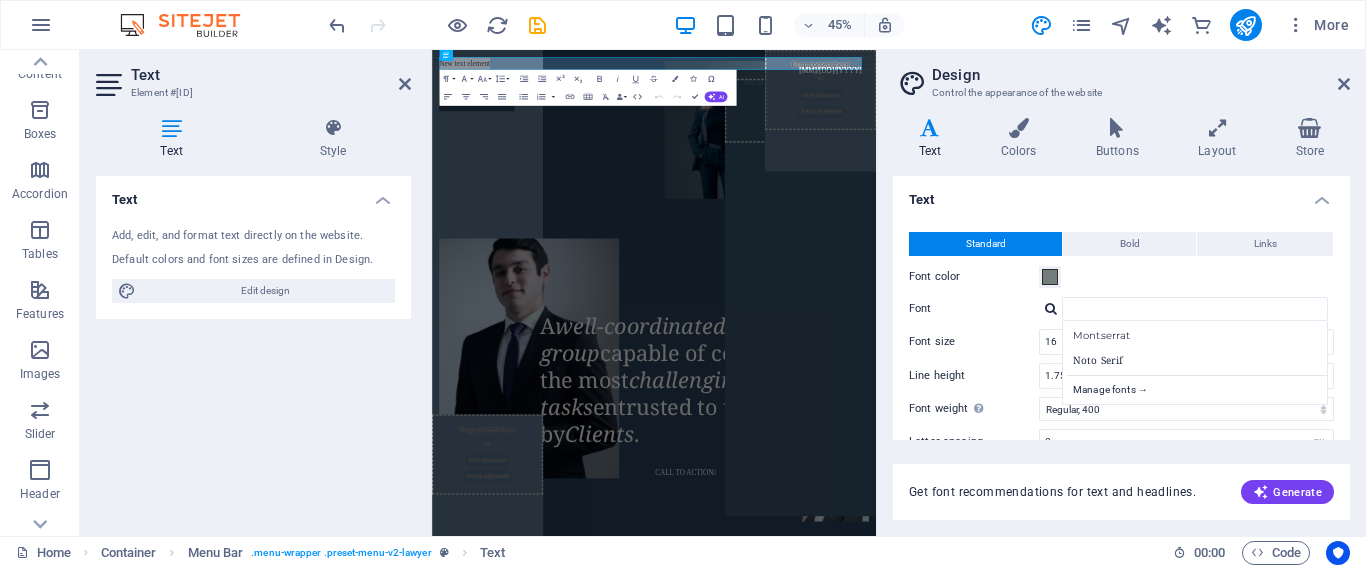 click on "Font color" at bounding box center (1121, 277) 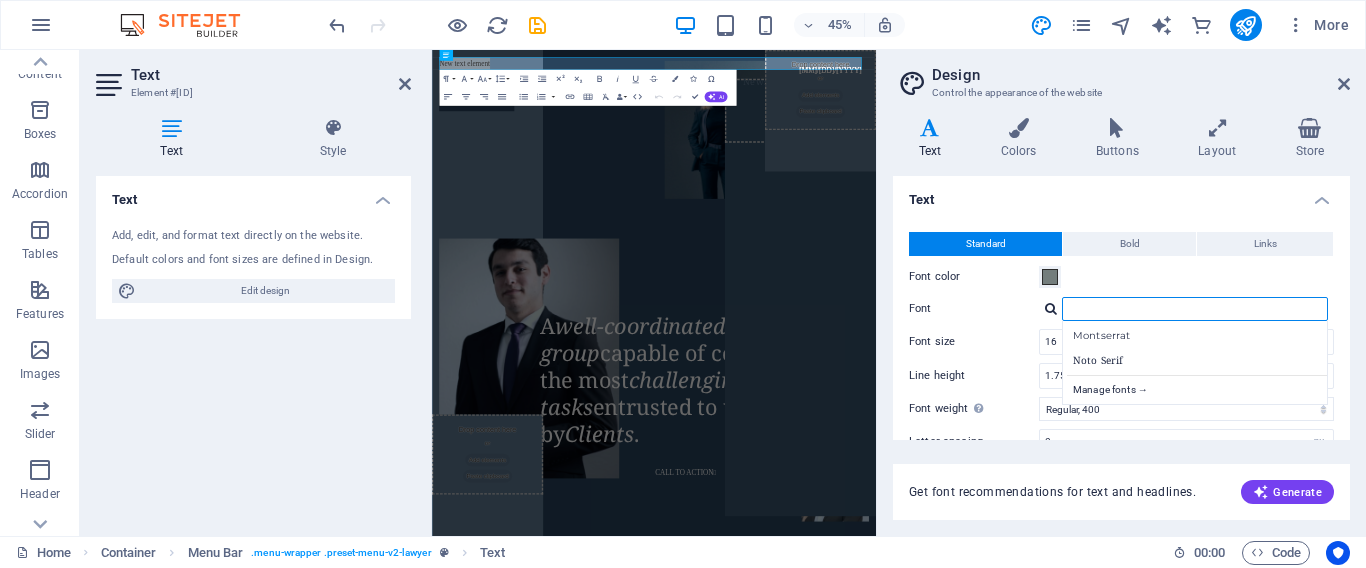 click on "Font" at bounding box center [1195, 309] 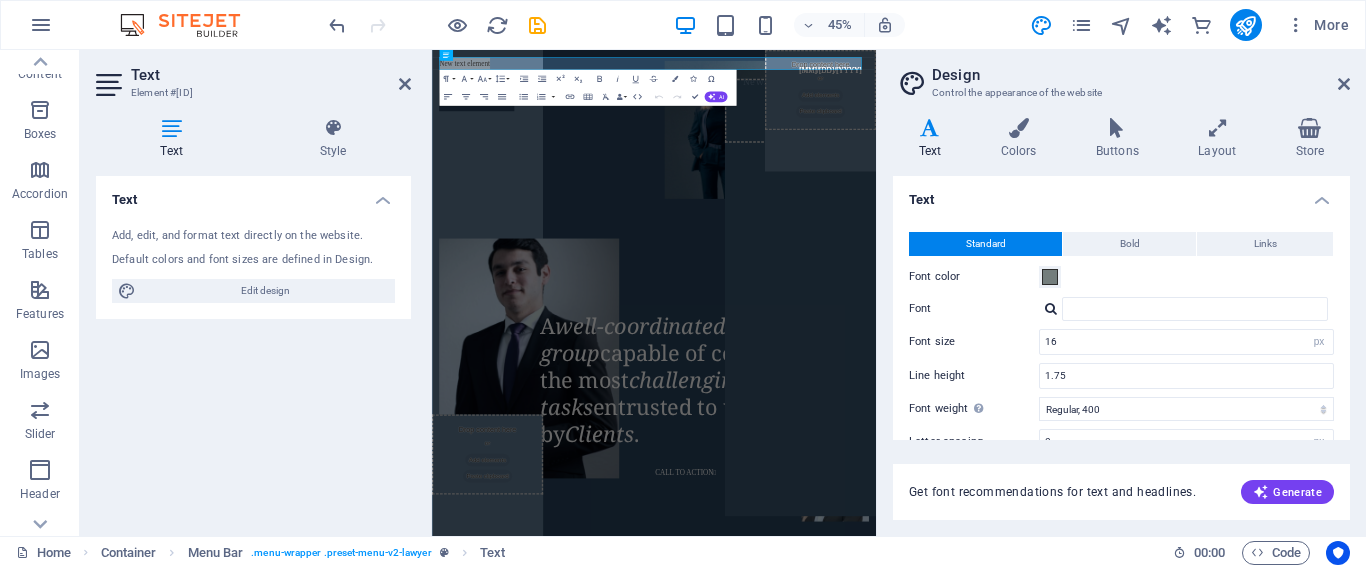 click on "Font color" at bounding box center (974, 277) 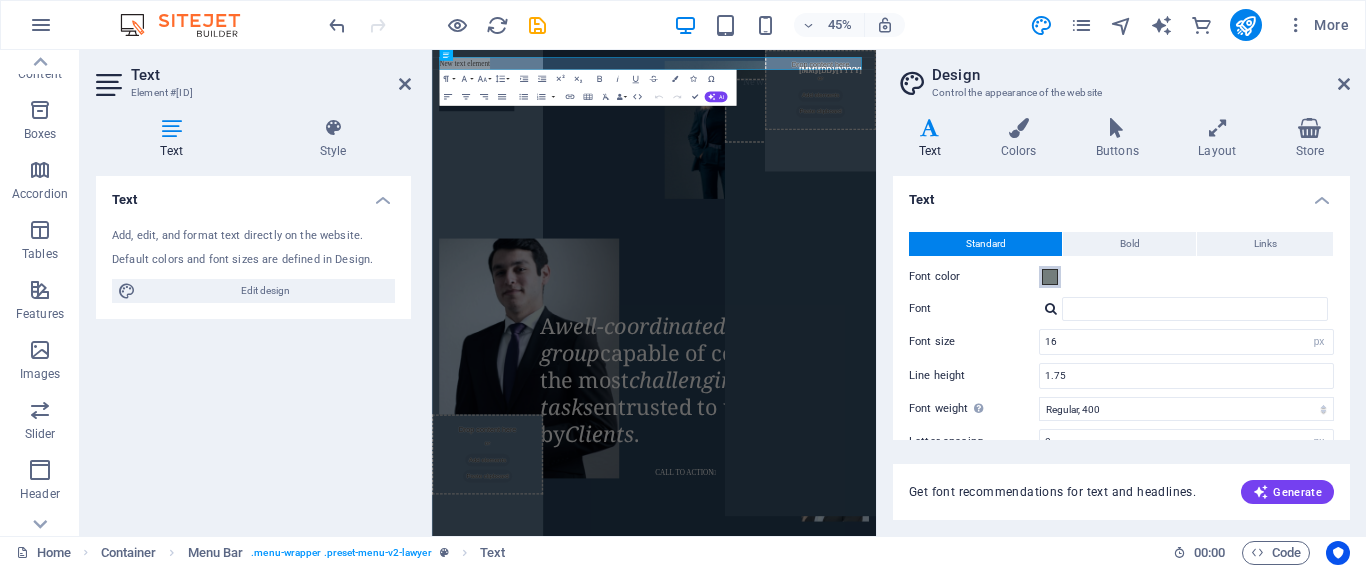 click on "Font color" at bounding box center (1050, 277) 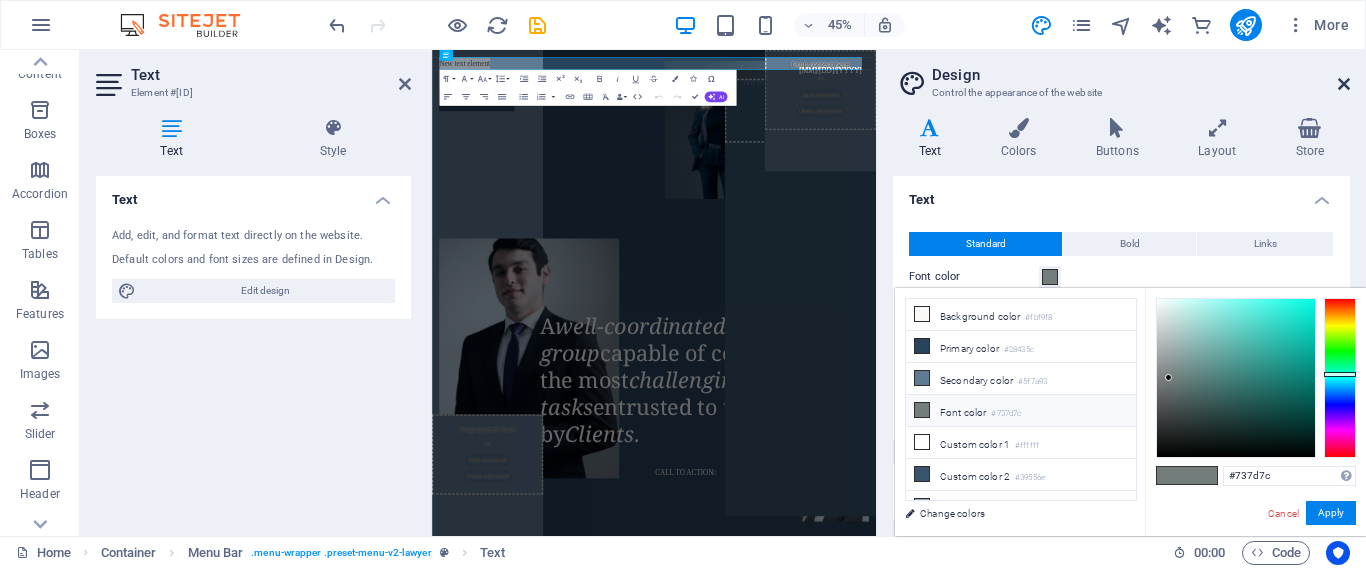 click at bounding box center (1344, 84) 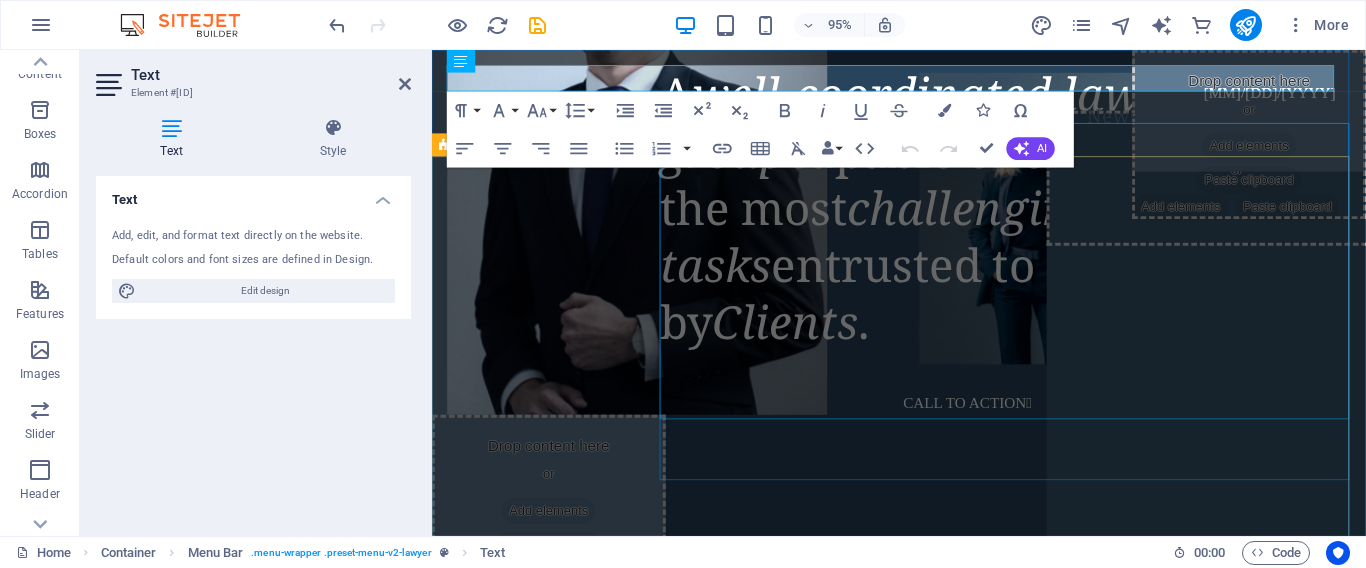 click on "A  well-coordinated lawyer group  capable of completing the most  challenging tasks  entrusted to us by  Clients ." at bounding box center (1043, 216) 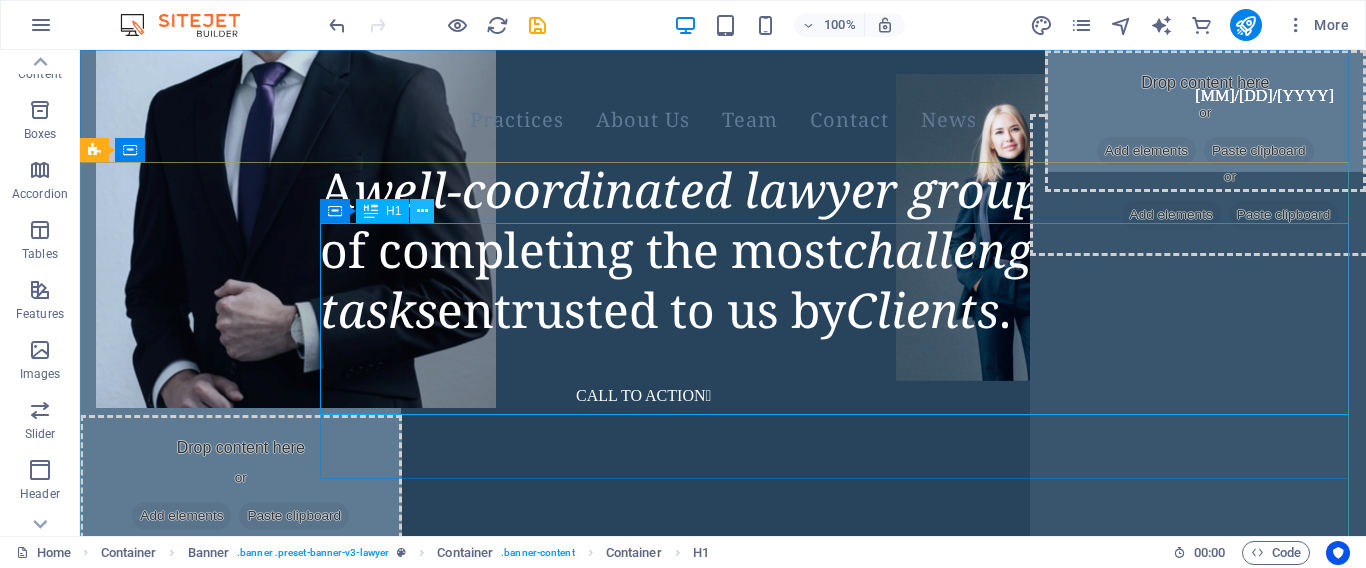 click at bounding box center (422, 211) 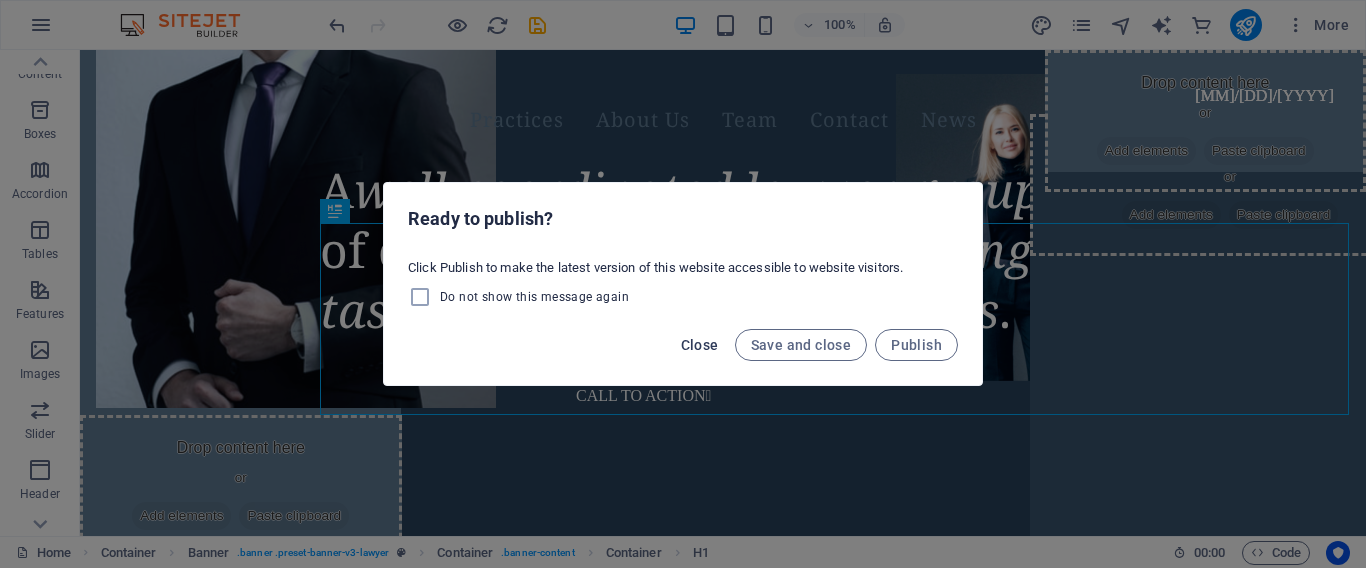 click on "Close" at bounding box center [700, 345] 